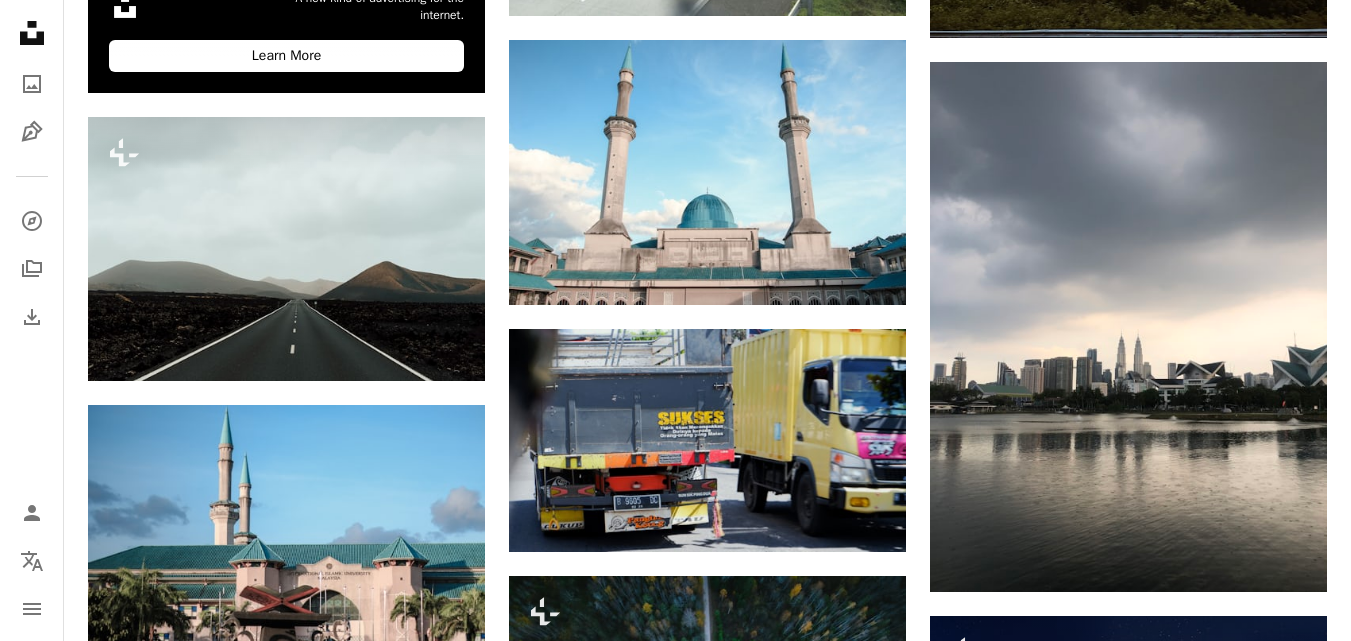 scroll, scrollTop: 4800, scrollLeft: 0, axis: vertical 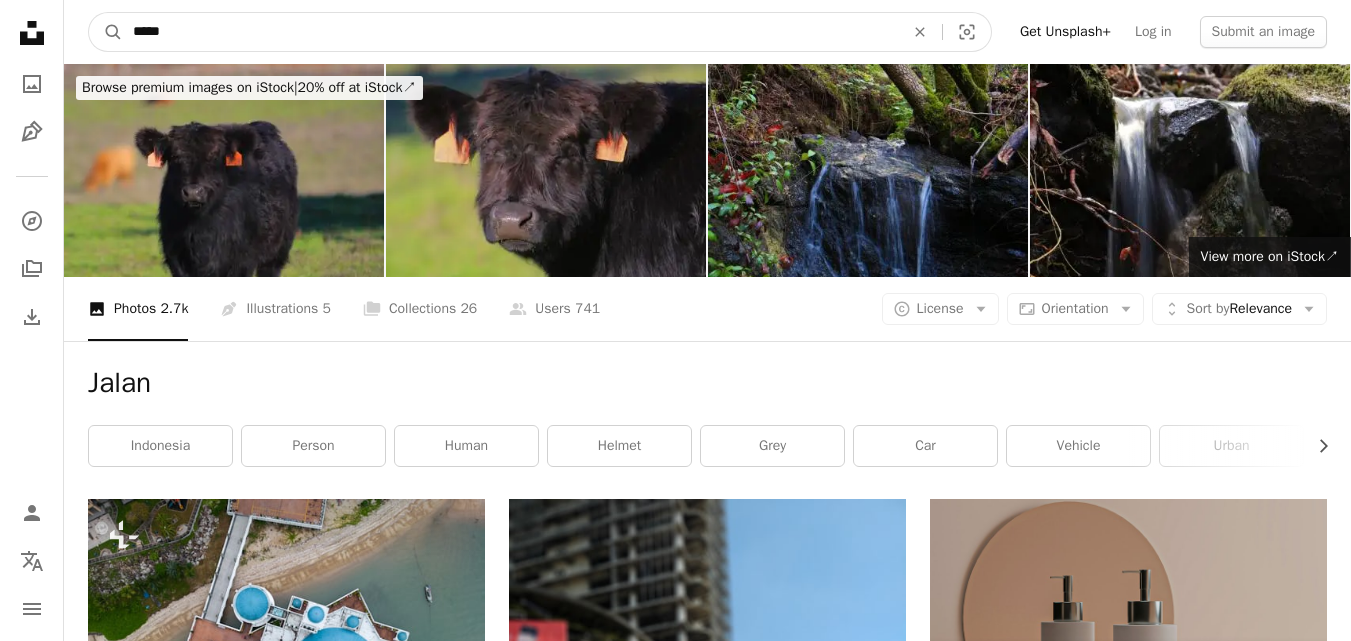 click on "*****" at bounding box center (510, 32) 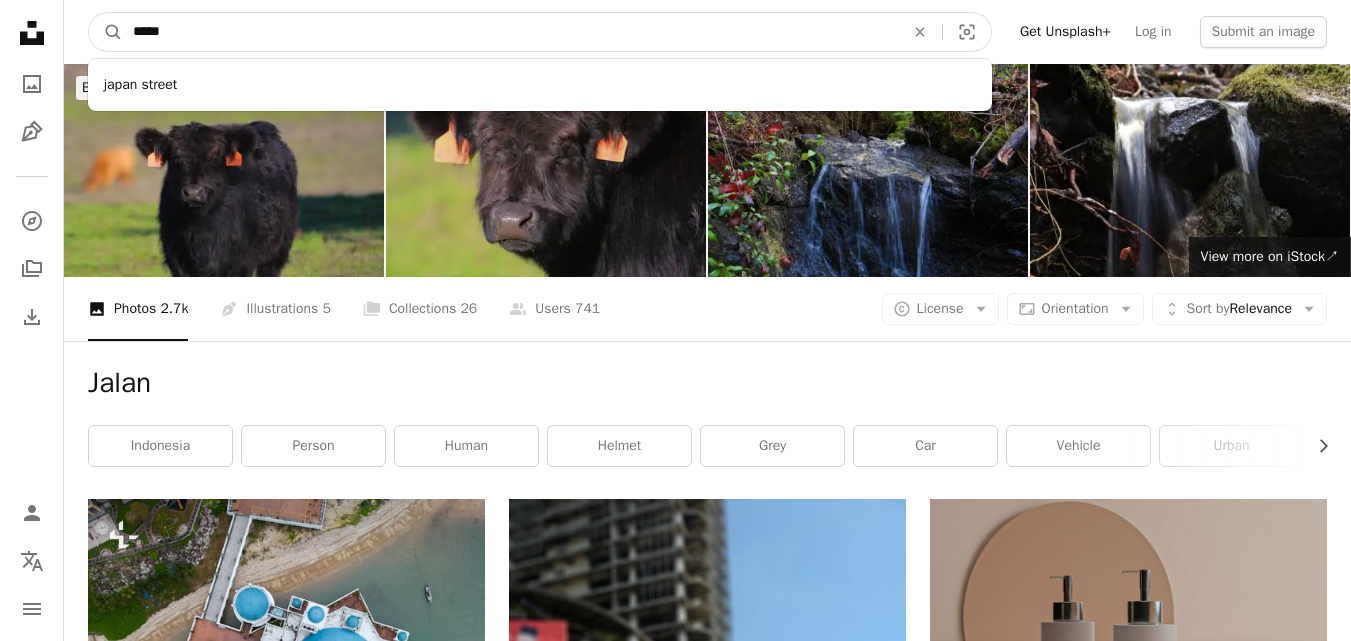 click on "*****" at bounding box center (510, 32) 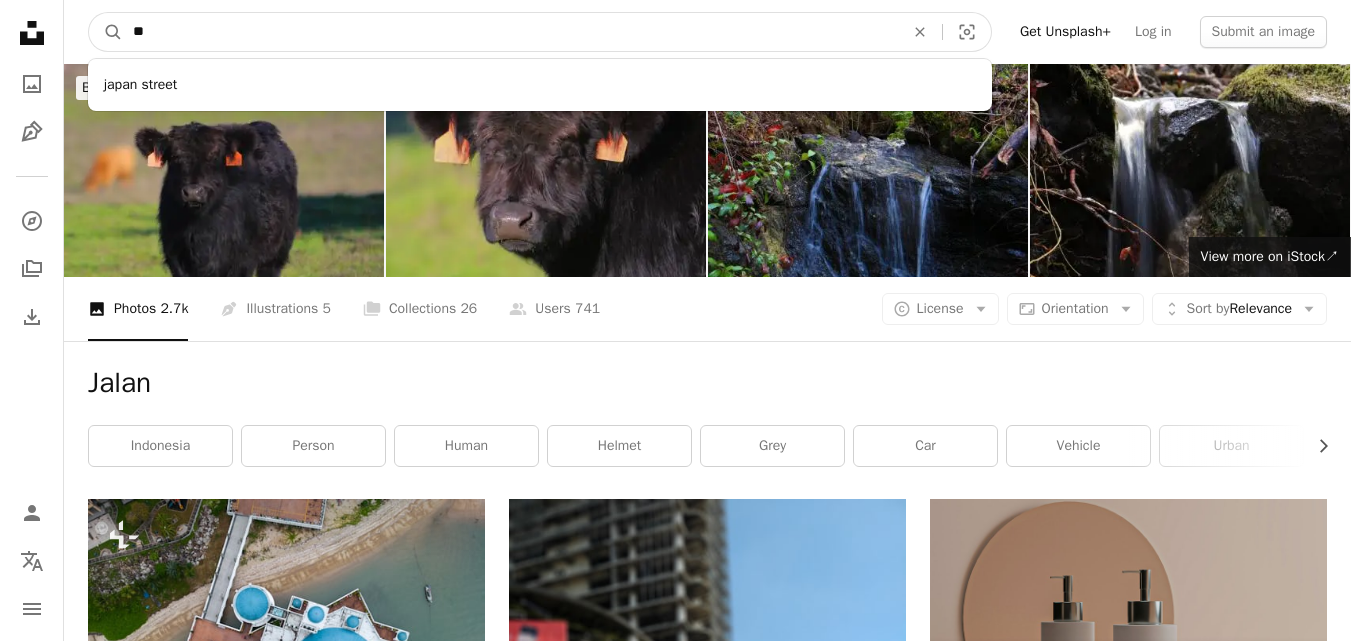 type on "*" 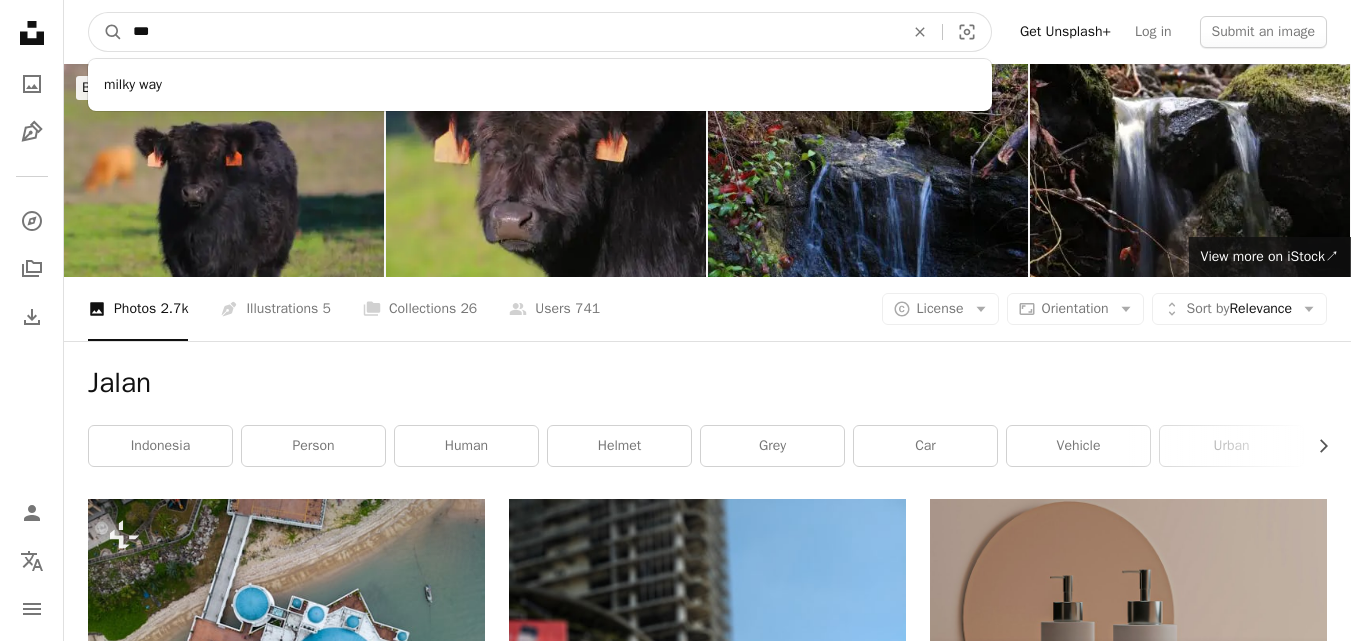 type on "***" 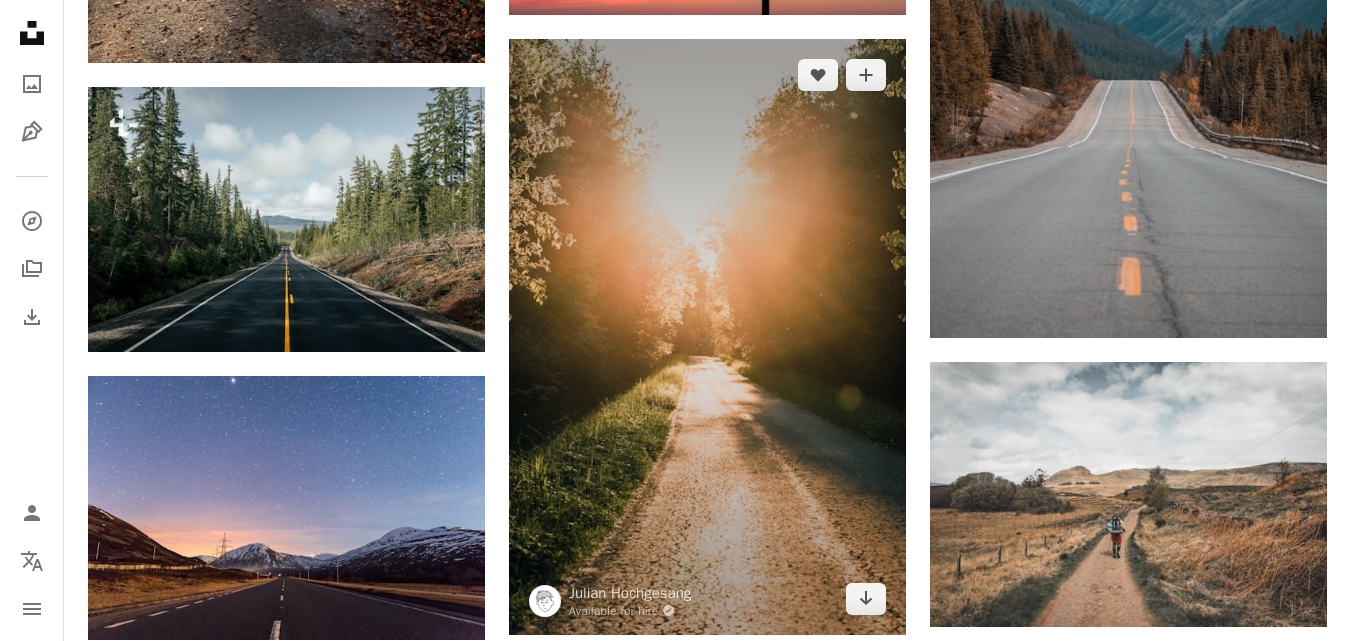 scroll, scrollTop: 1400, scrollLeft: 0, axis: vertical 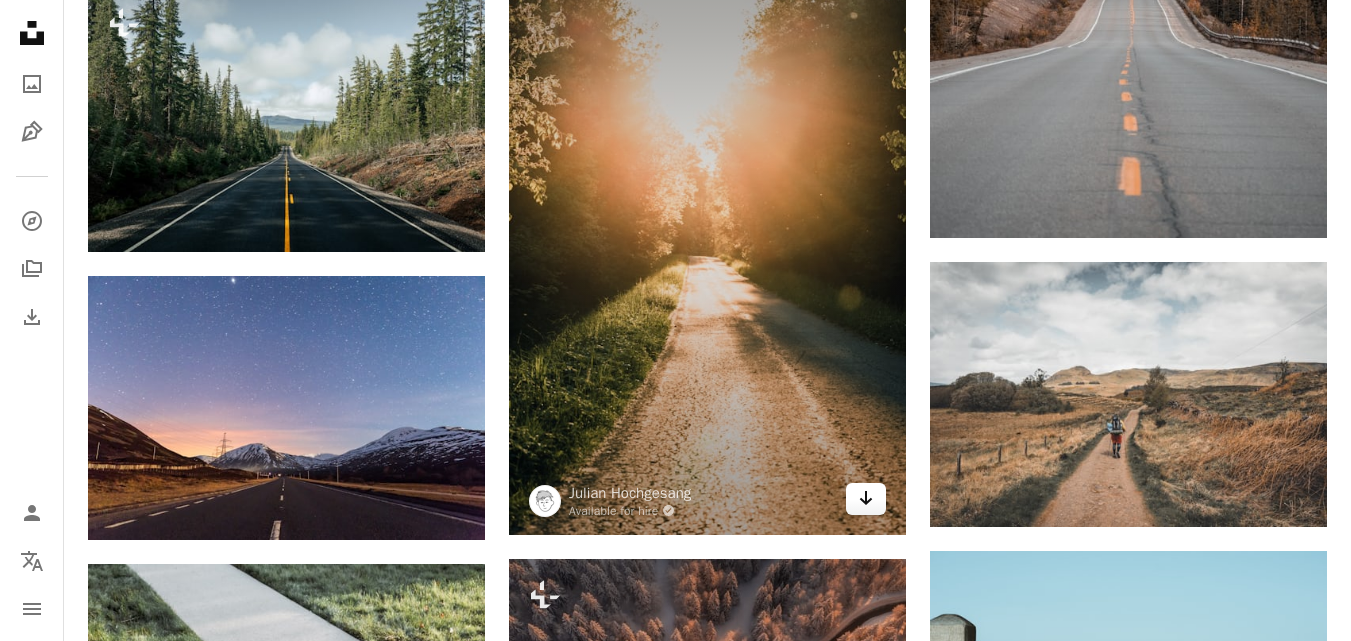 click on "Arrow pointing down" 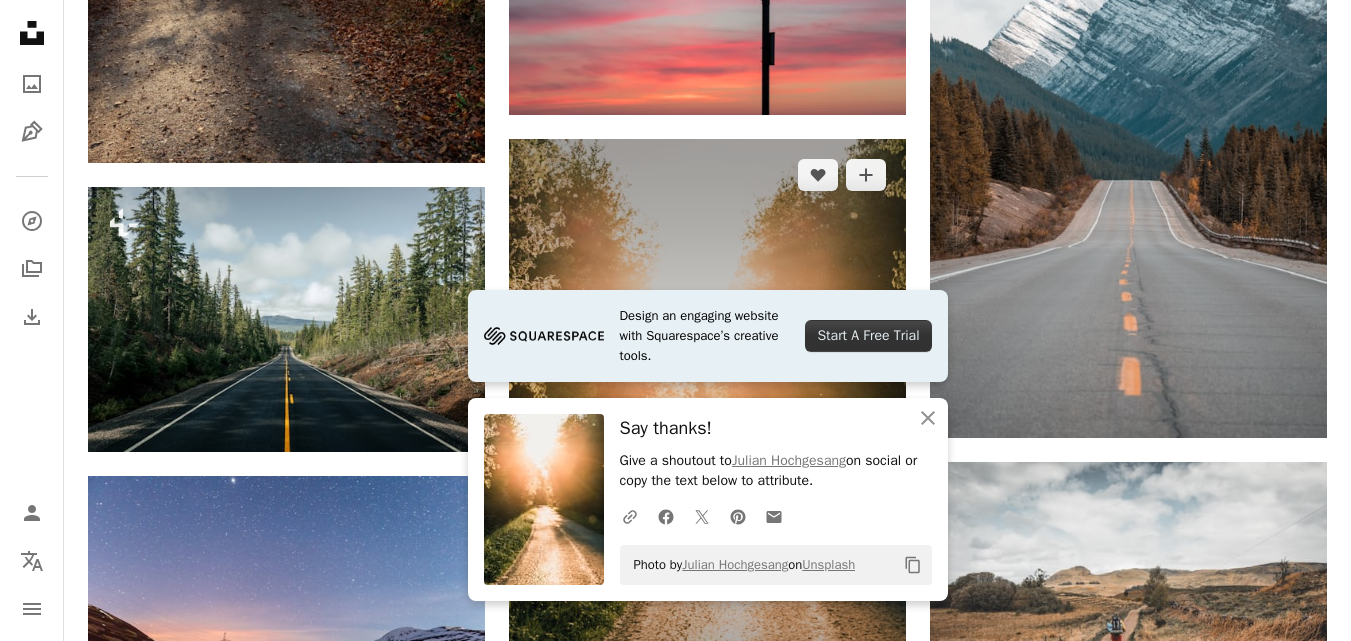 scroll, scrollTop: 1000, scrollLeft: 0, axis: vertical 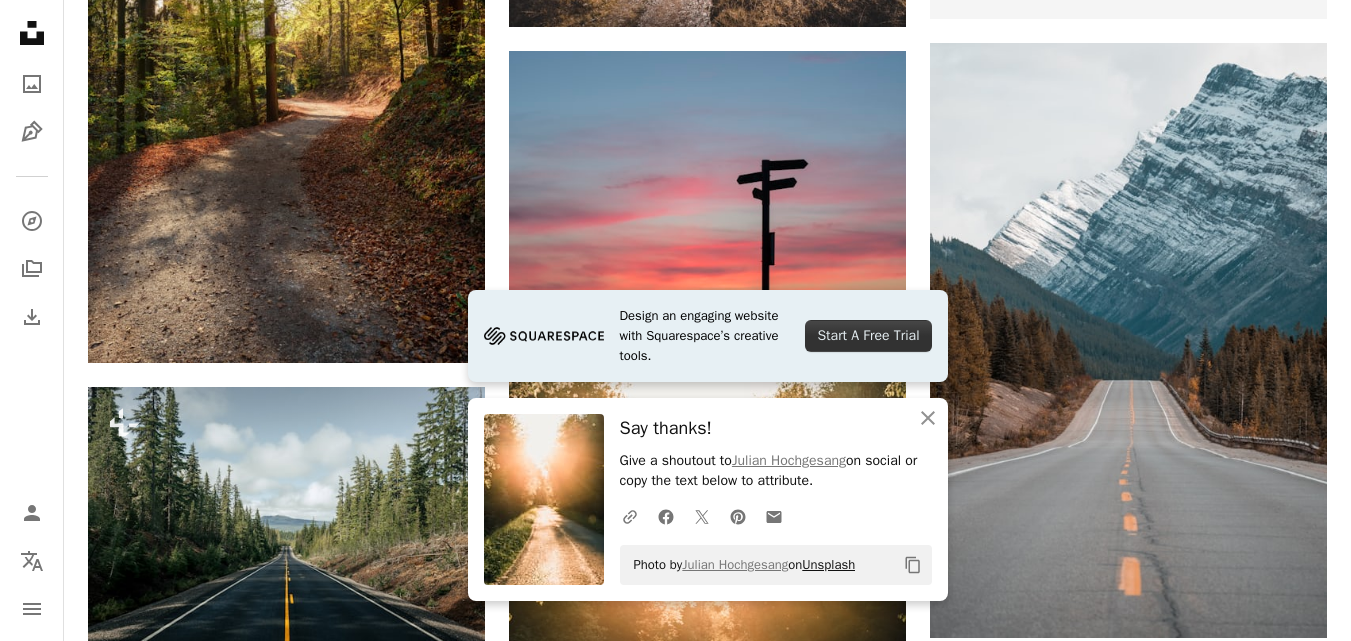 drag, startPoint x: 632, startPoint y: 567, endPoint x: 868, endPoint y: 569, distance: 236.00847 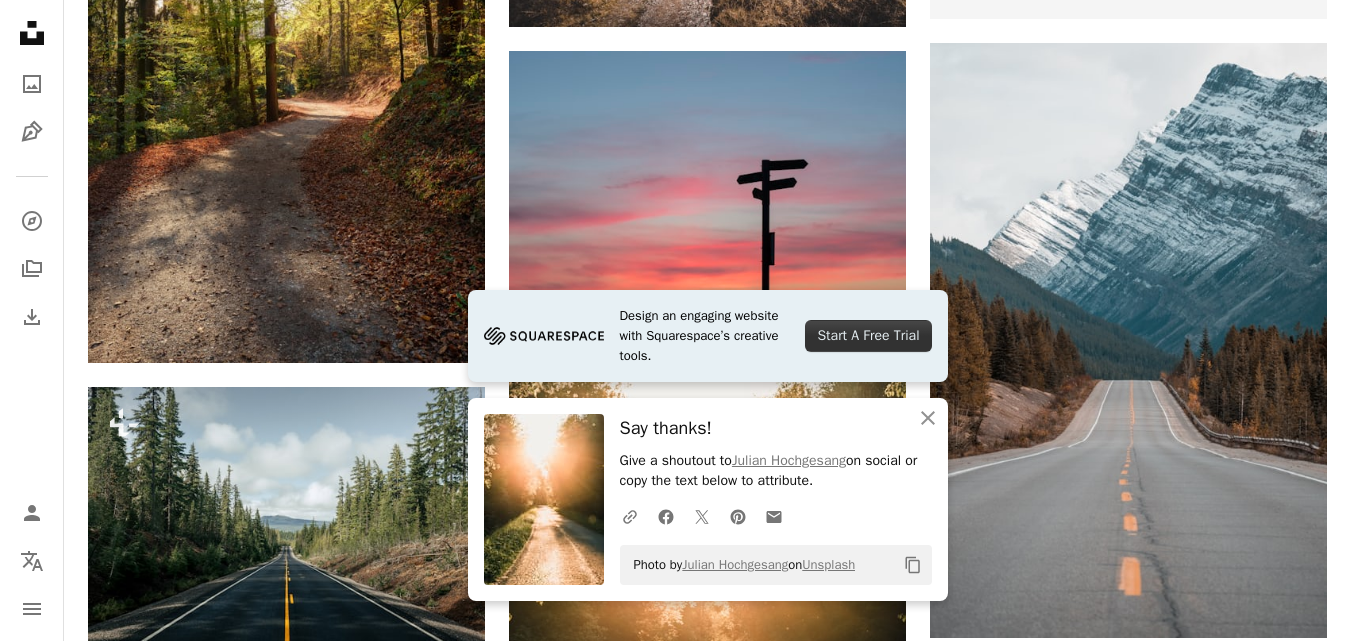 copy on "Photo by [FIRST] [LAST] on Unsplash" 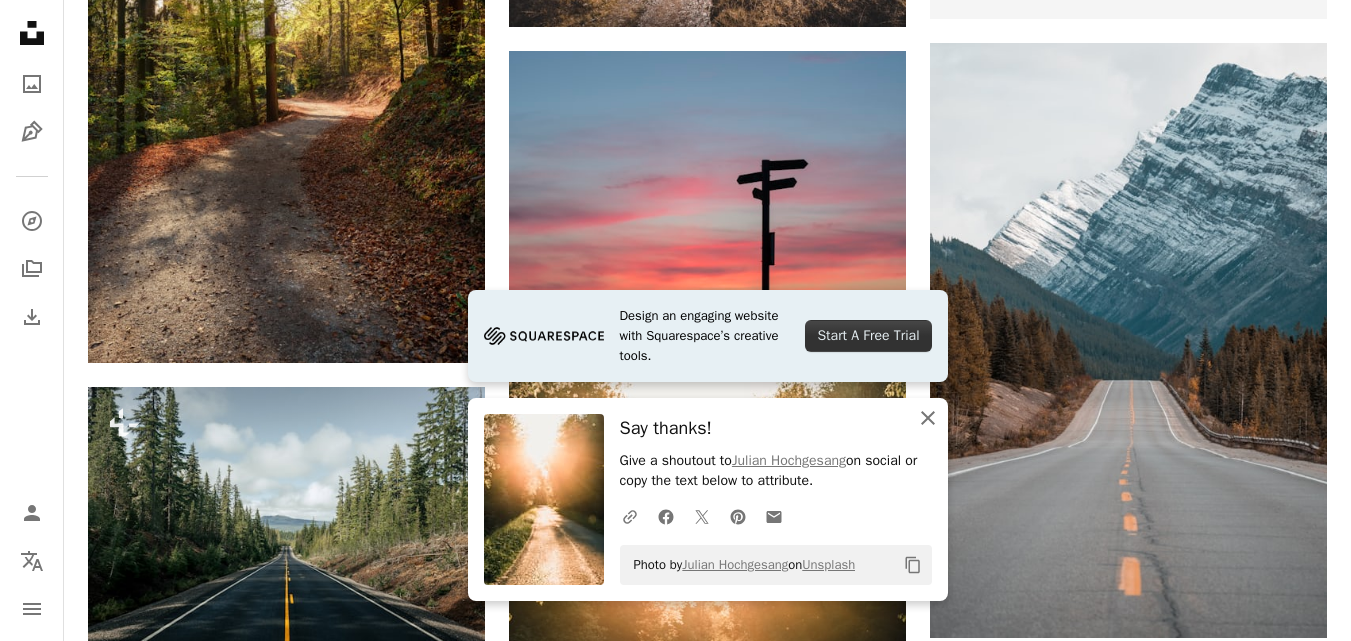 click 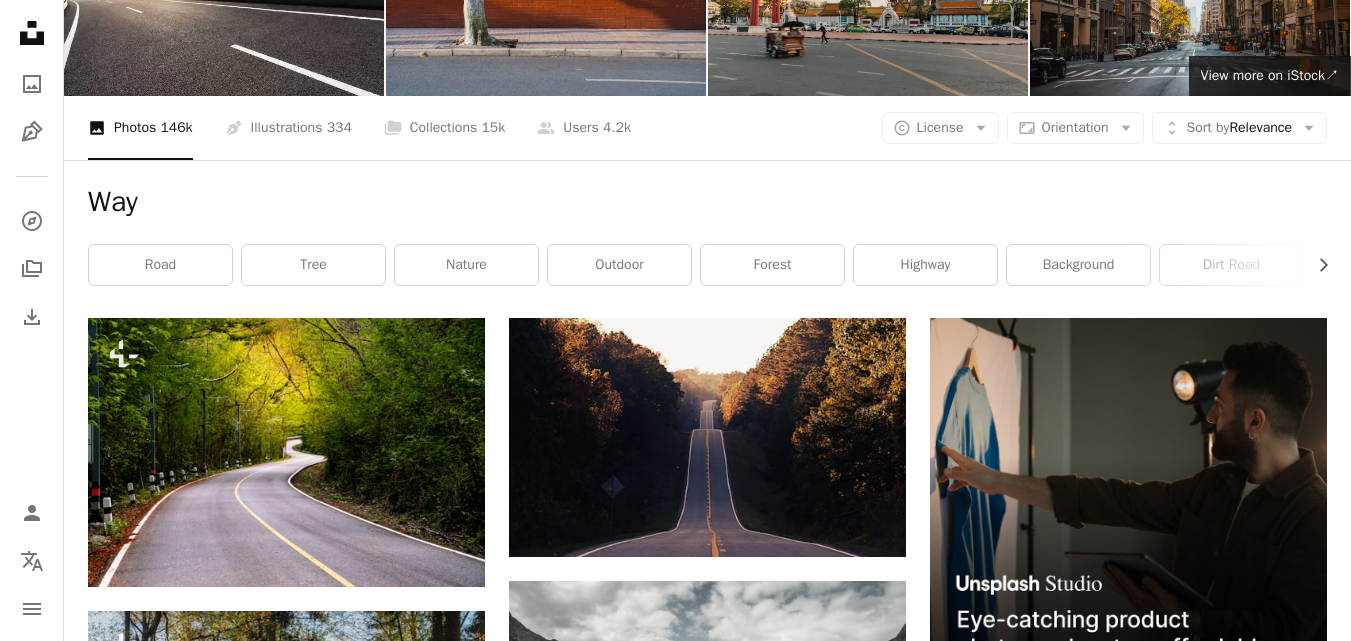 scroll, scrollTop: 0, scrollLeft: 0, axis: both 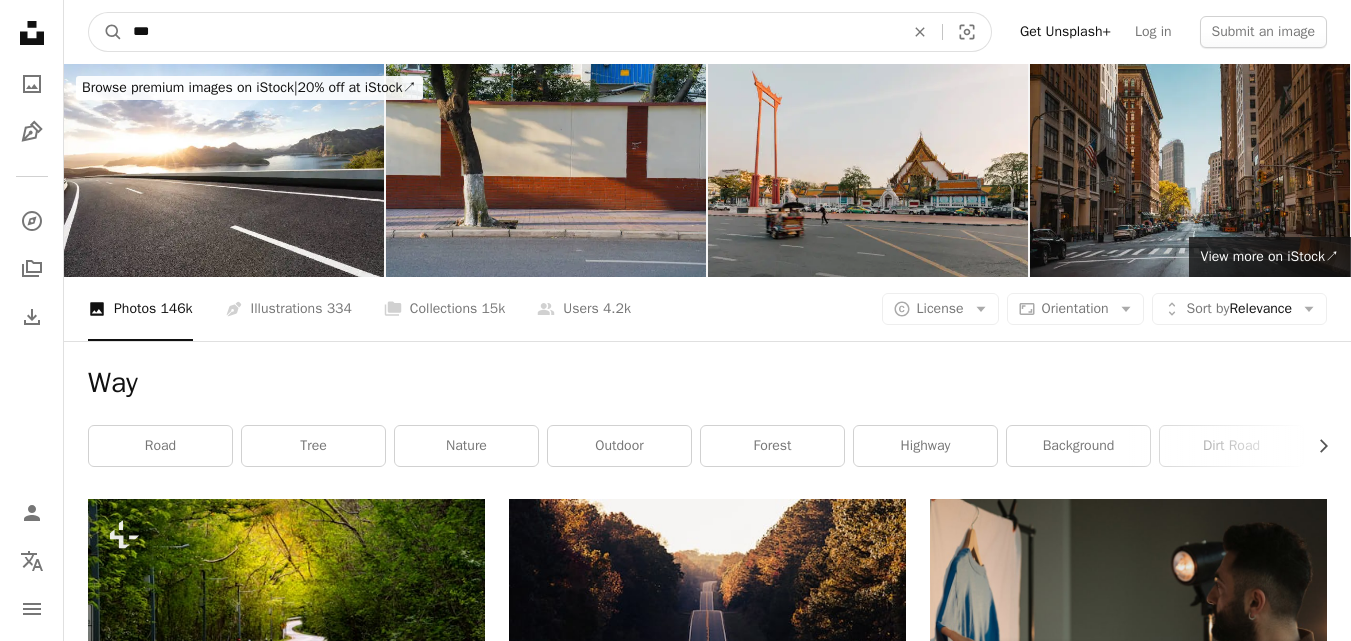 drag, startPoint x: 108, startPoint y: 16, endPoint x: 75, endPoint y: 12, distance: 33.24154 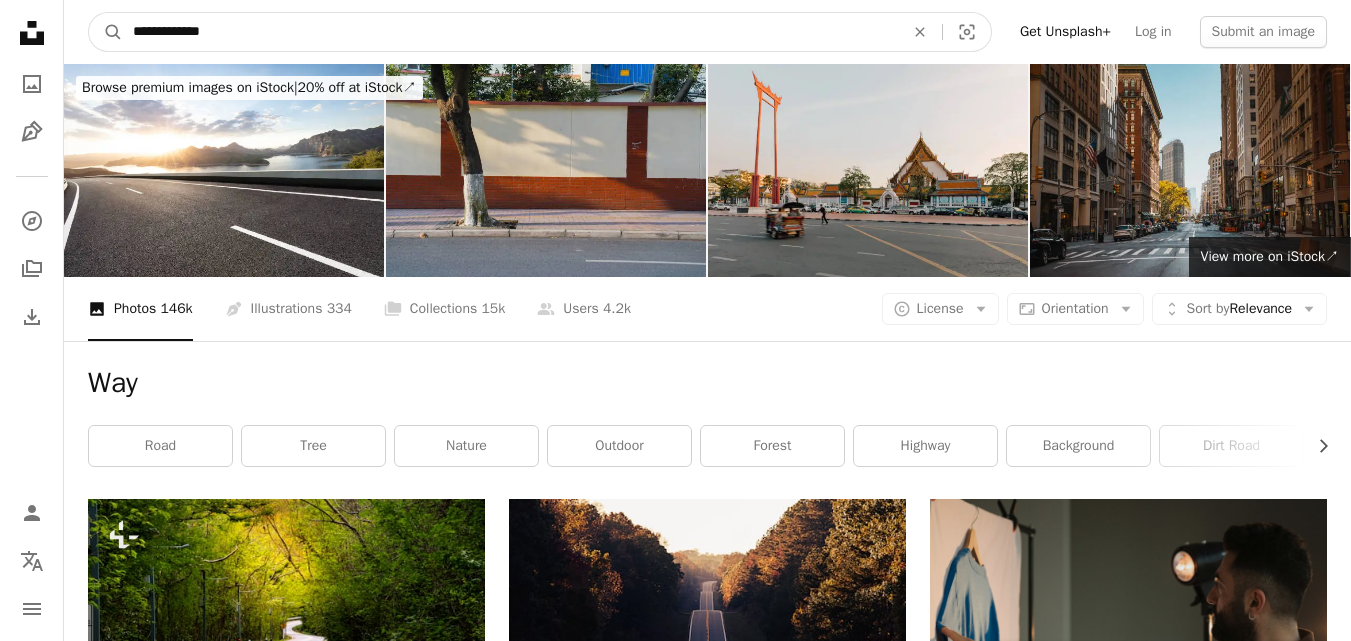 type on "**********" 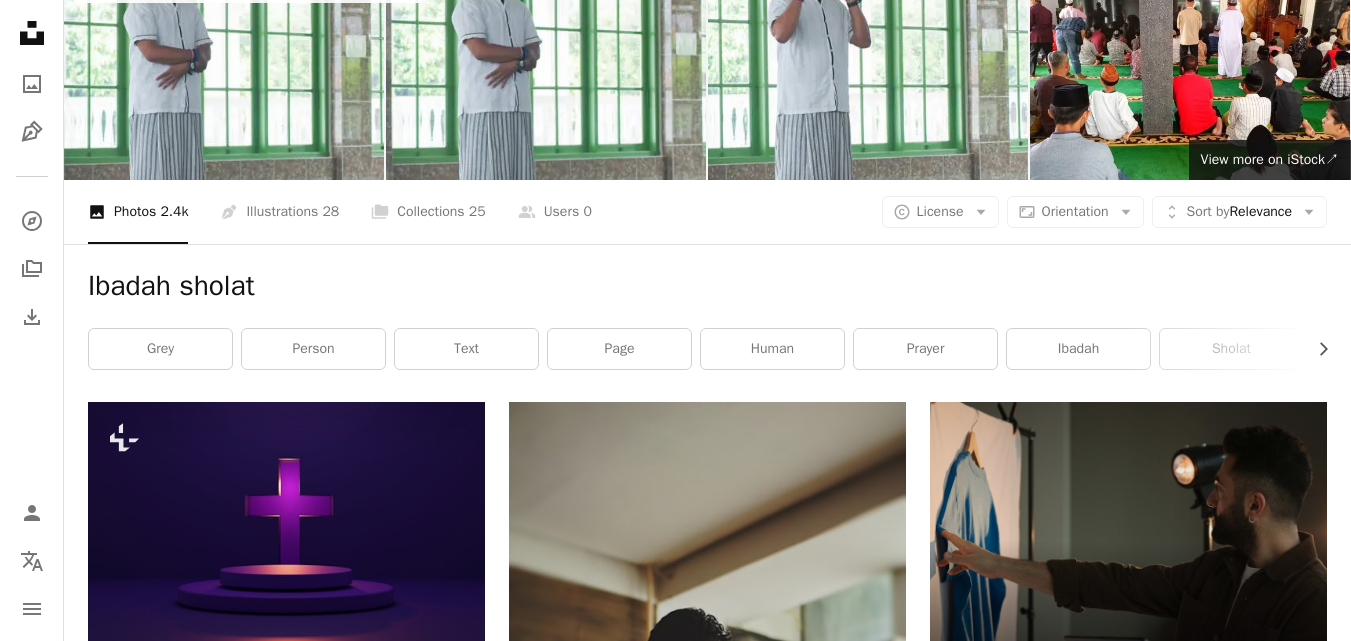 scroll, scrollTop: 0, scrollLeft: 0, axis: both 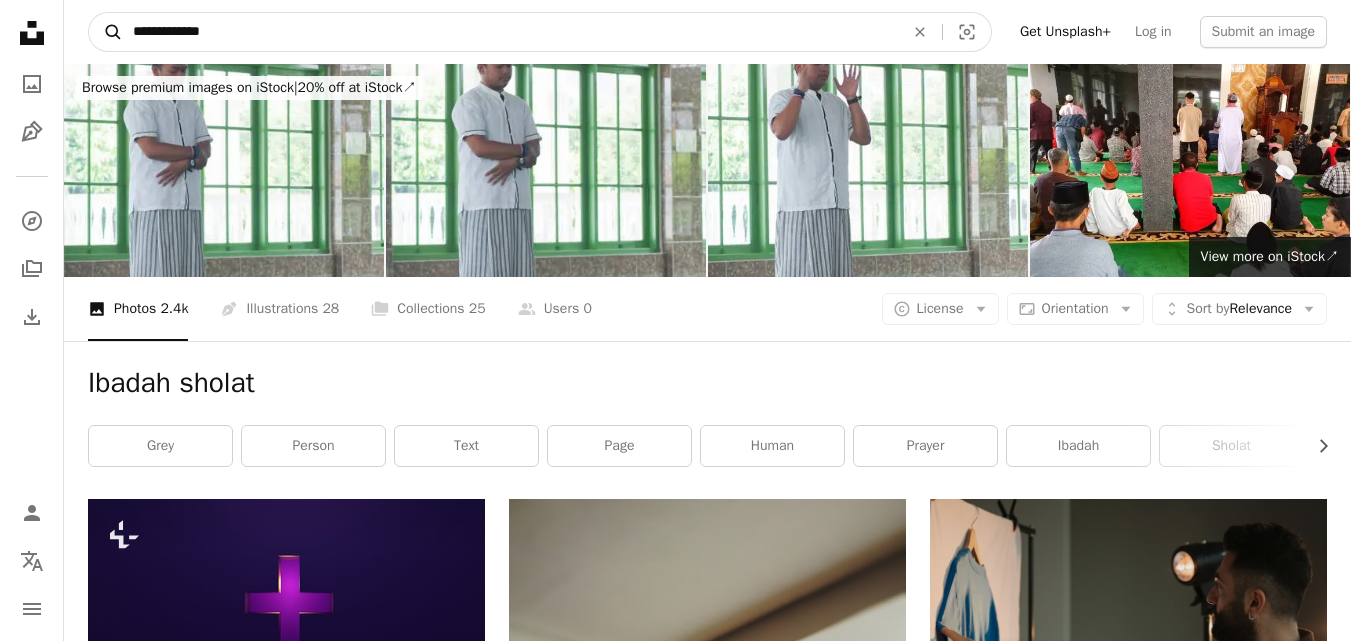 drag, startPoint x: 224, startPoint y: 29, endPoint x: 114, endPoint y: 27, distance: 110.01818 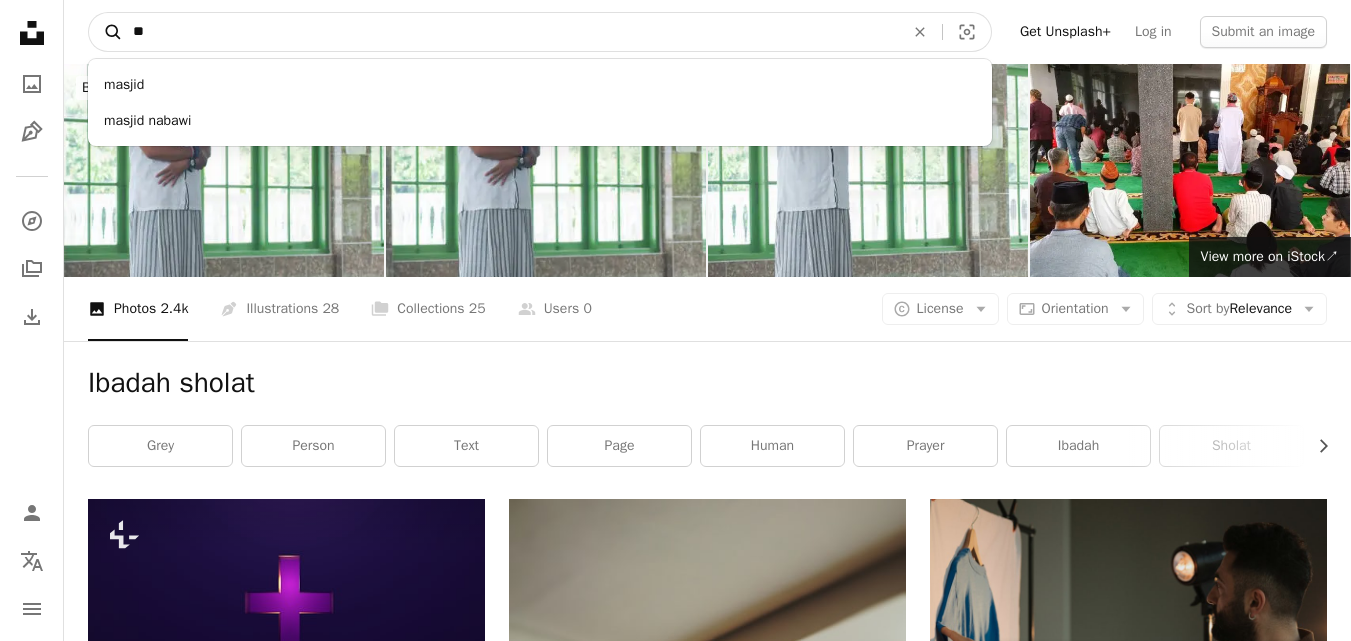 type on "*" 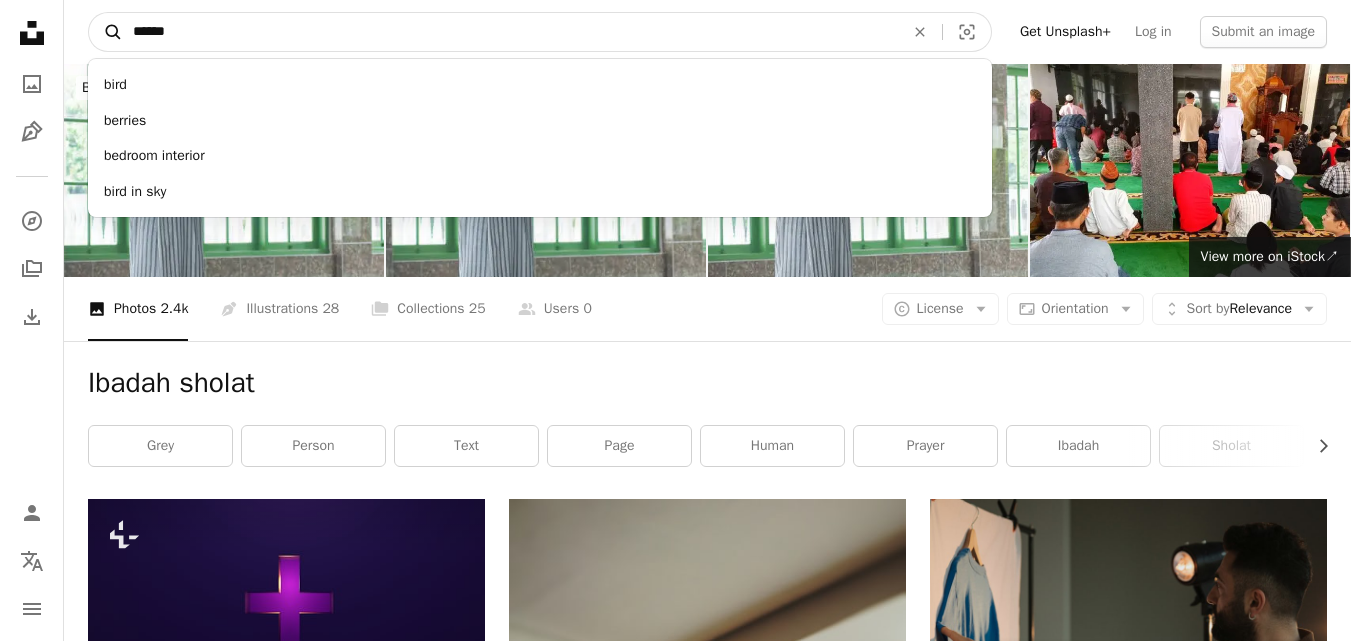 type on "******" 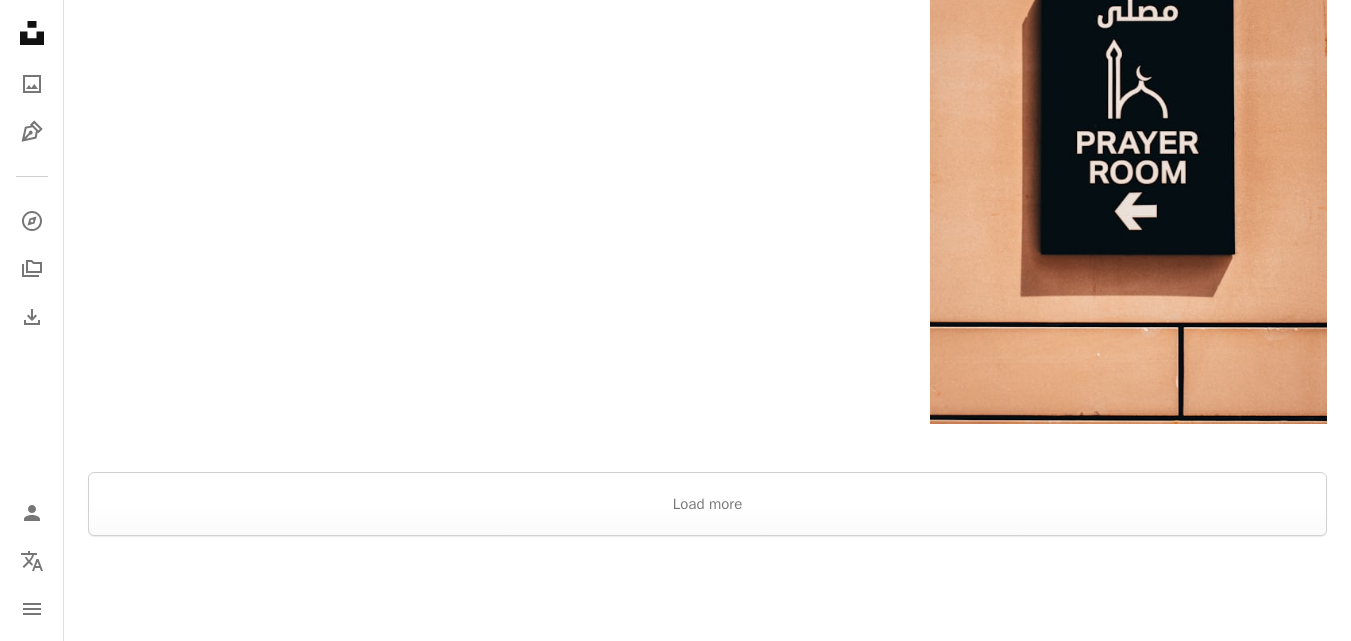 scroll, scrollTop: 3500, scrollLeft: 0, axis: vertical 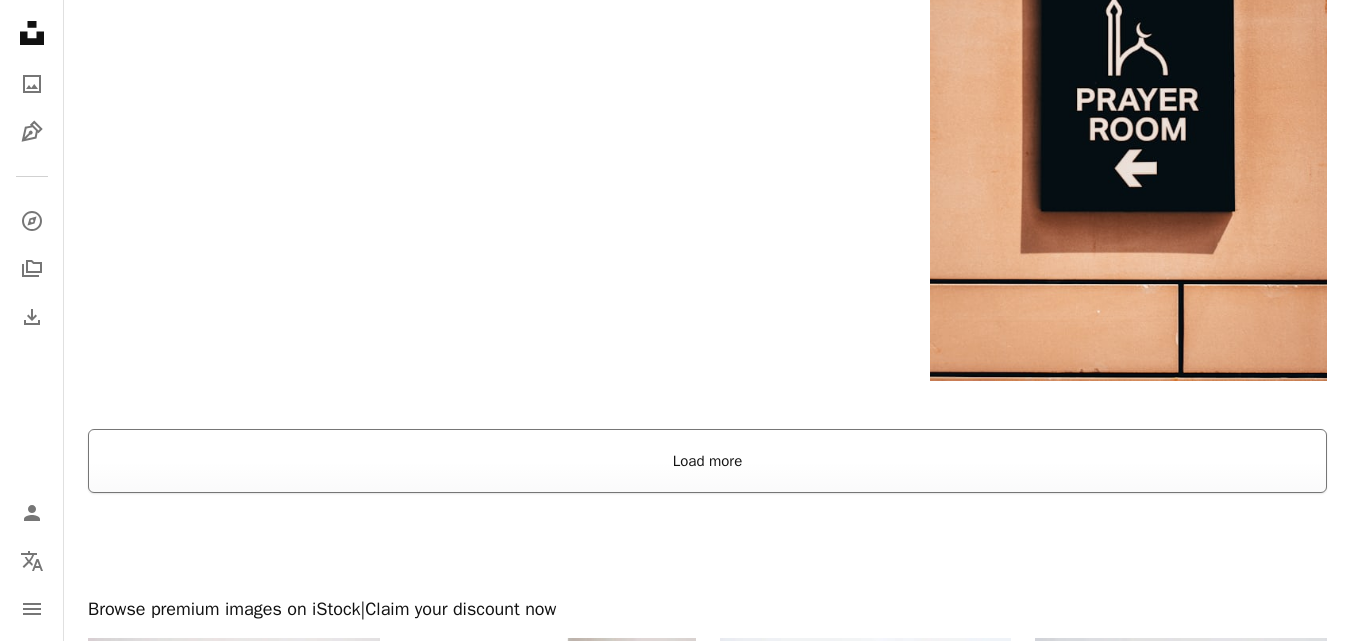 click on "Load more" at bounding box center (707, 461) 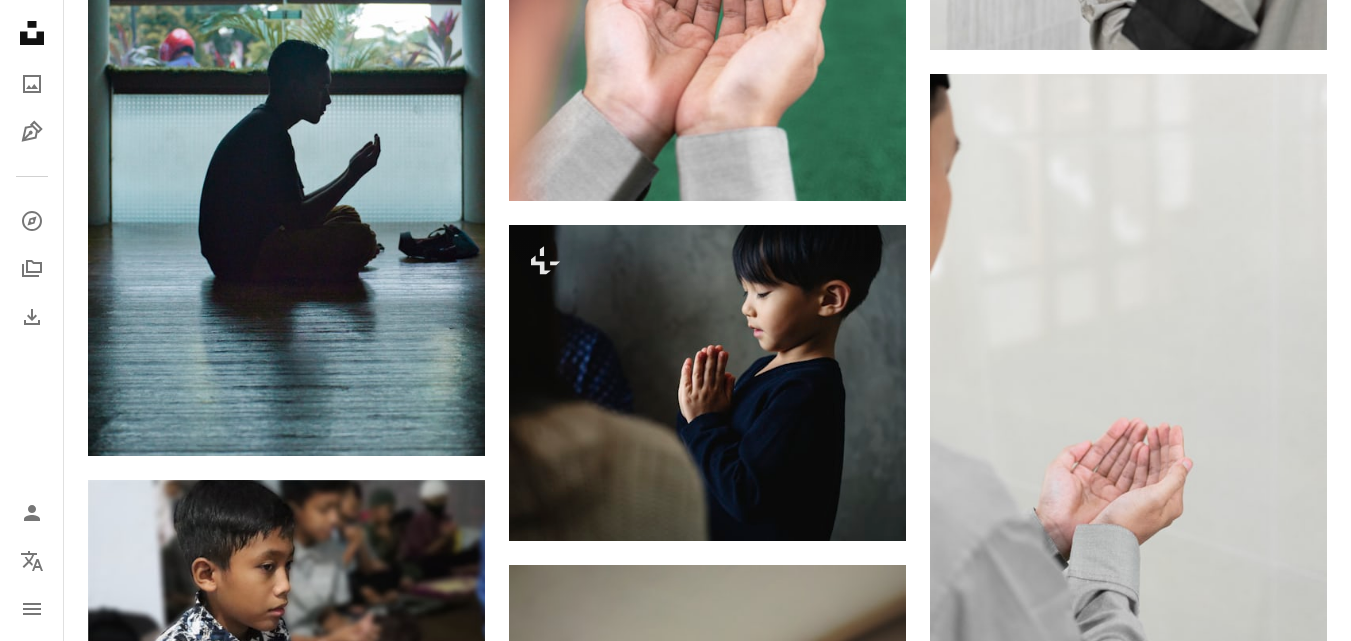 scroll, scrollTop: 1100, scrollLeft: 0, axis: vertical 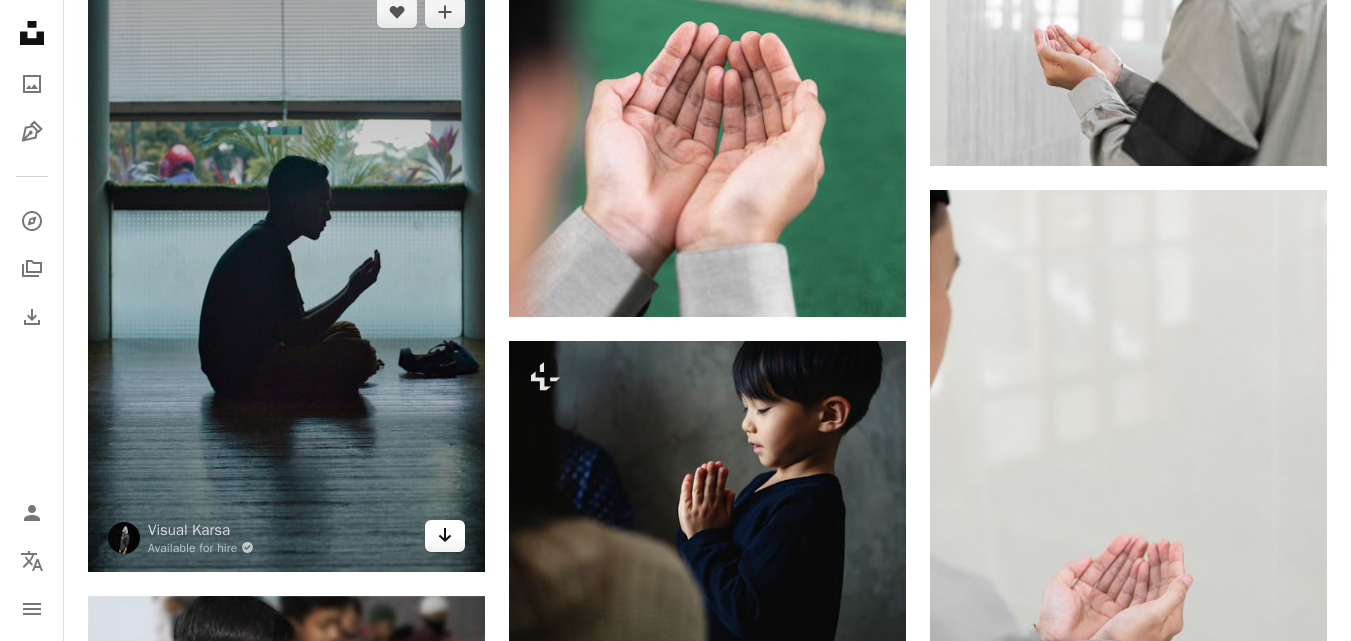 click on "Arrow pointing down" 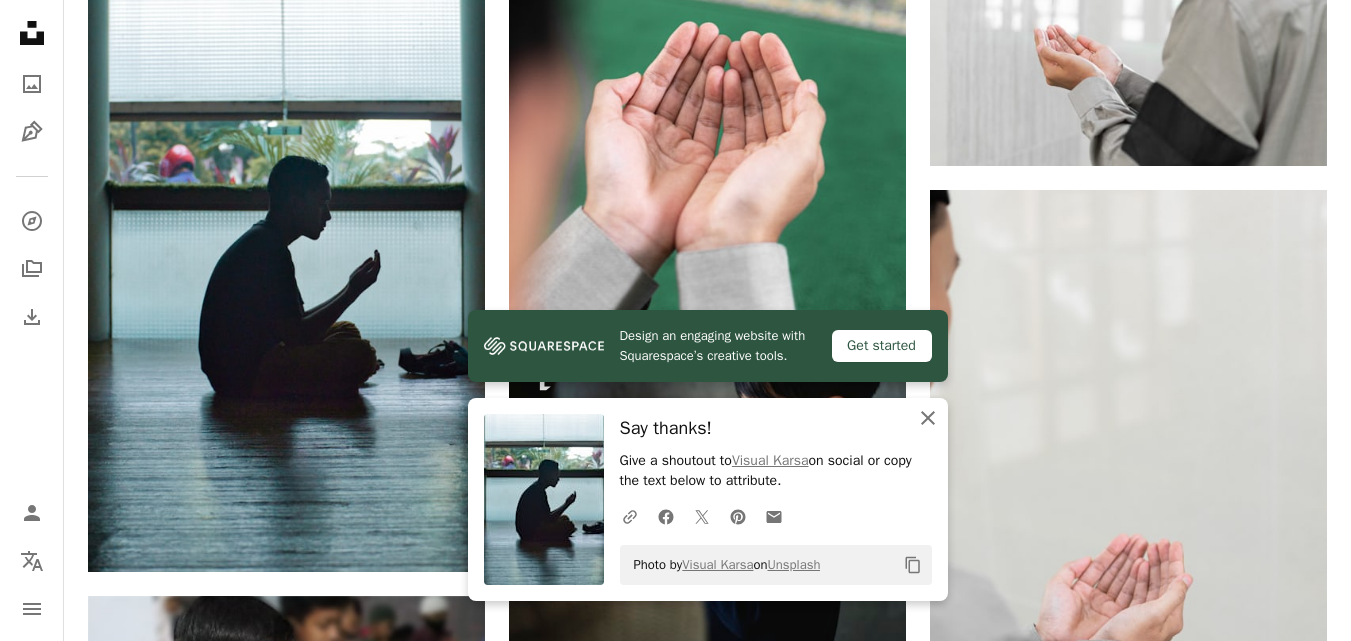 click on "An X shape" 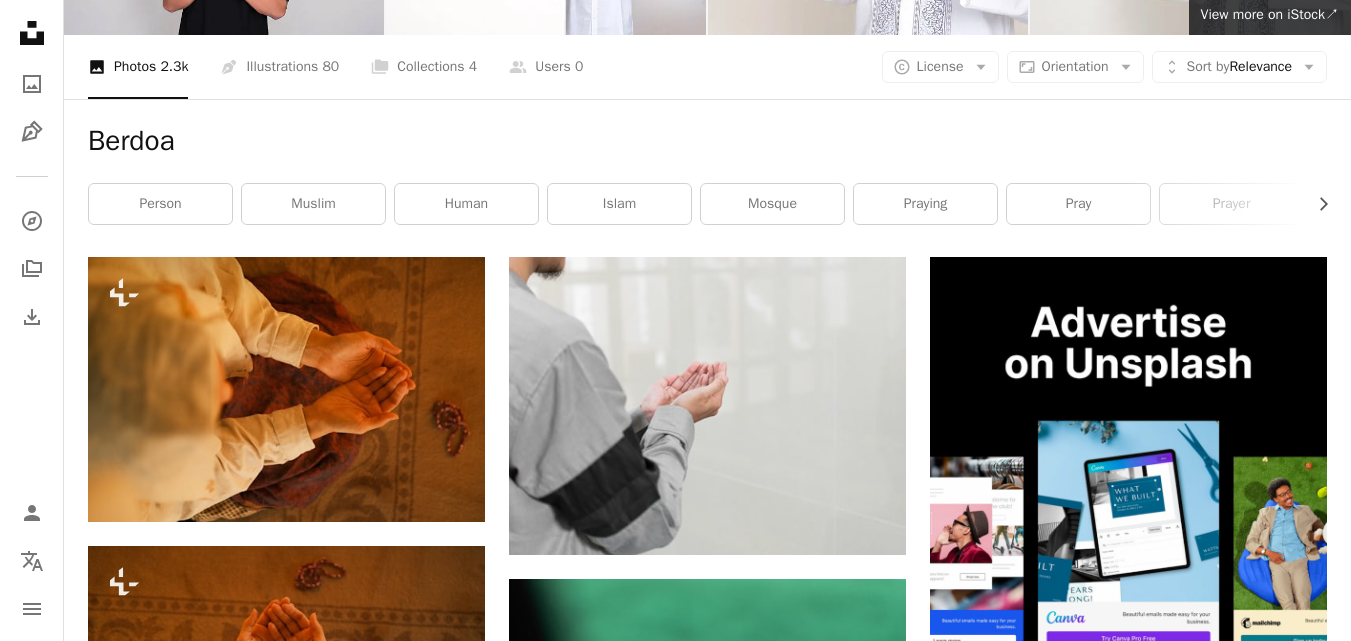 scroll, scrollTop: 0, scrollLeft: 0, axis: both 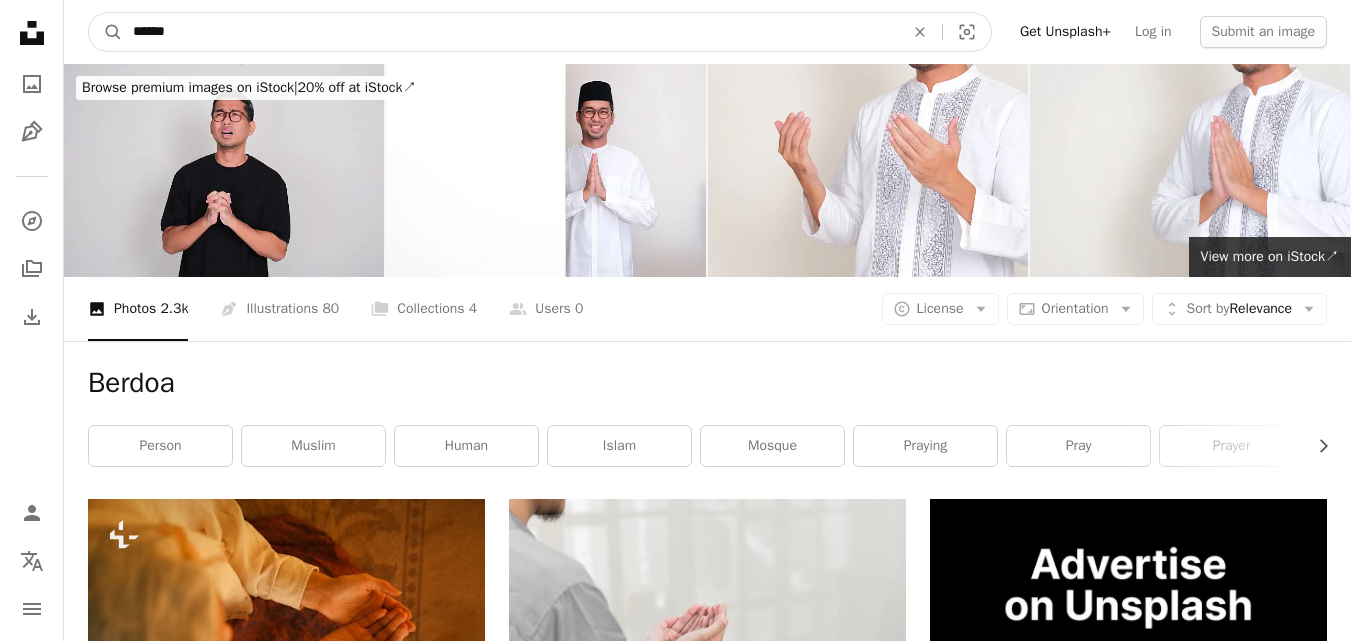 click on "******" at bounding box center (510, 32) 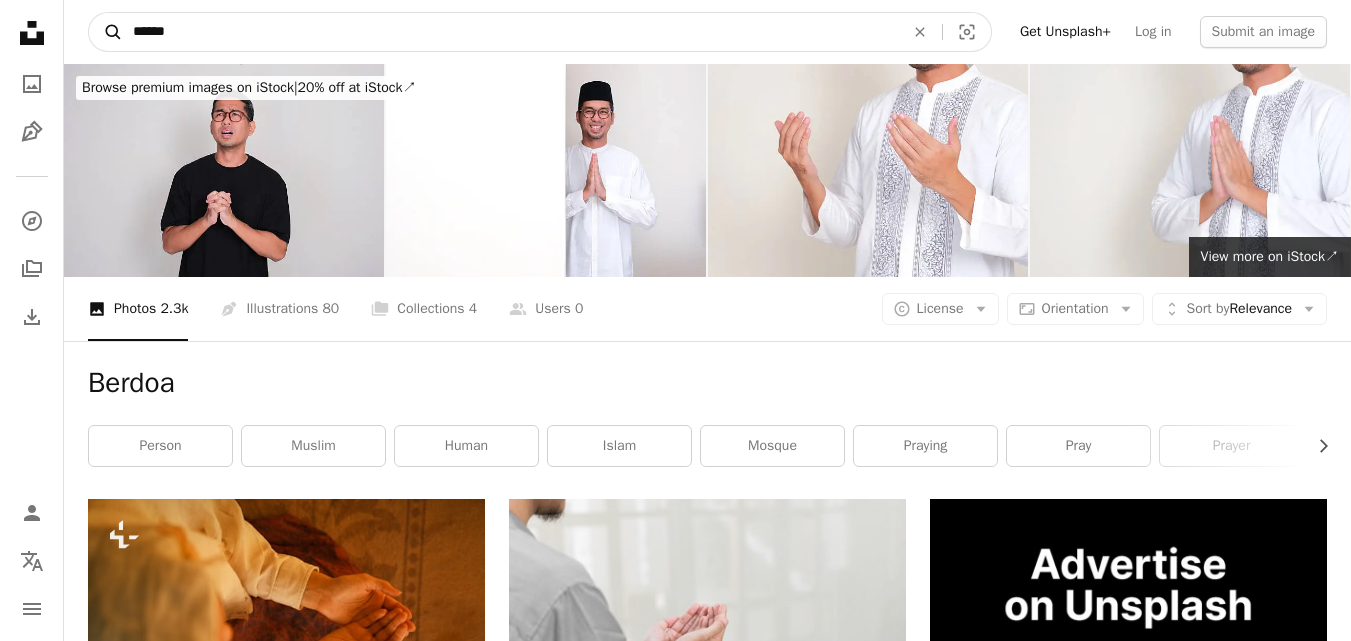 drag, startPoint x: 198, startPoint y: 33, endPoint x: 109, endPoint y: 42, distance: 89.453896 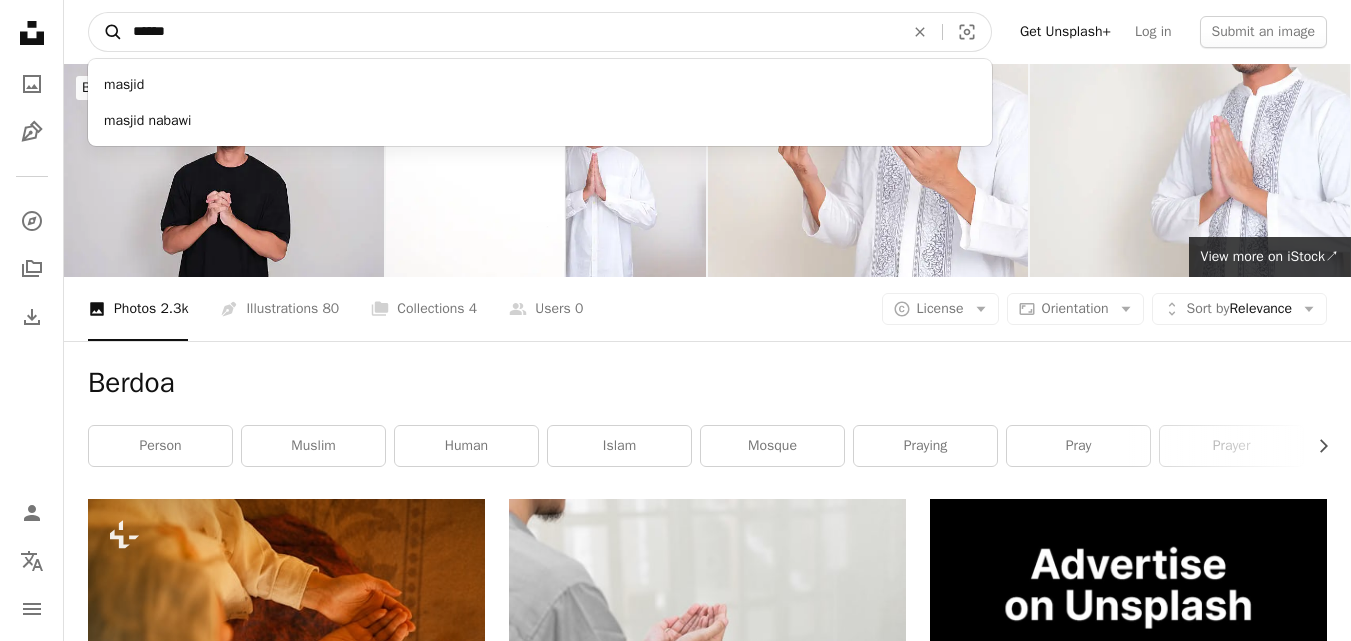 type on "******" 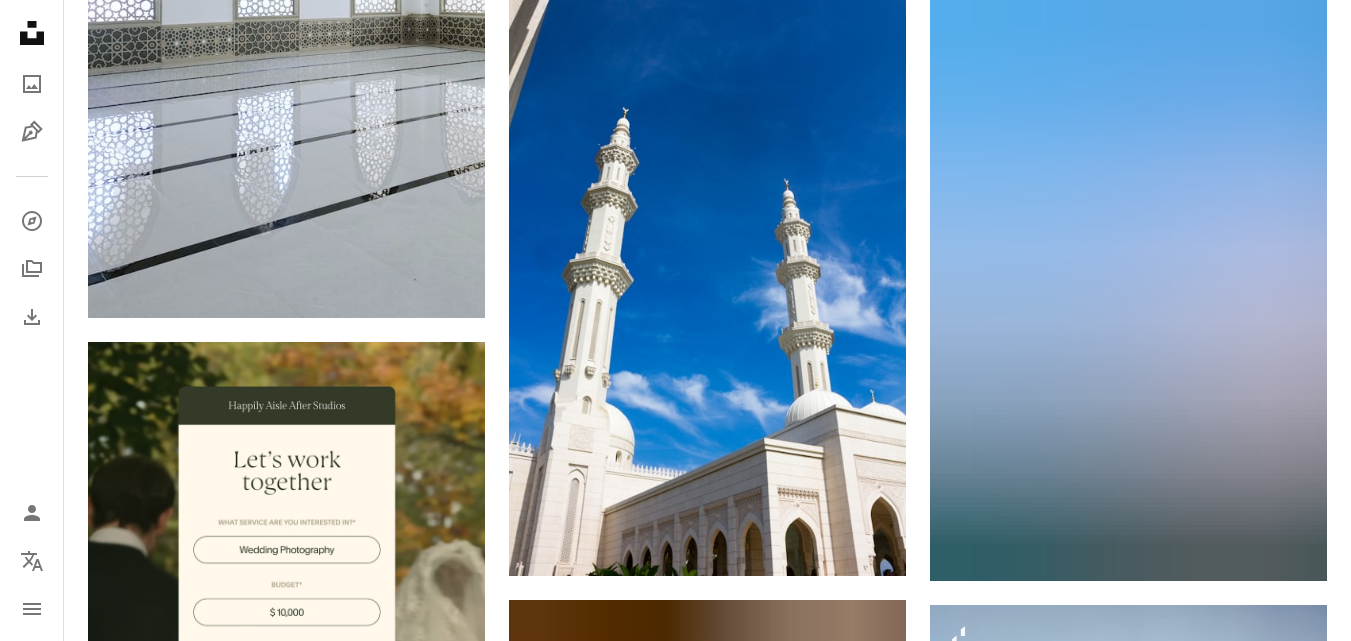 scroll, scrollTop: 5000, scrollLeft: 0, axis: vertical 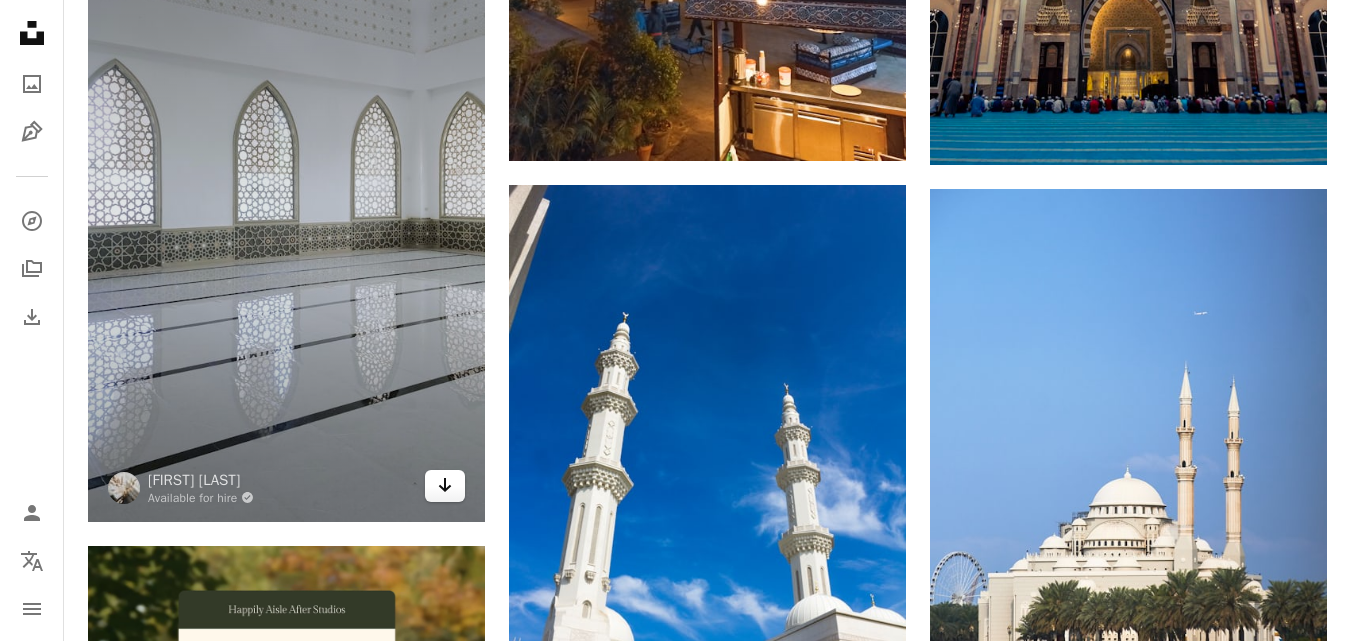 click on "Arrow pointing down" 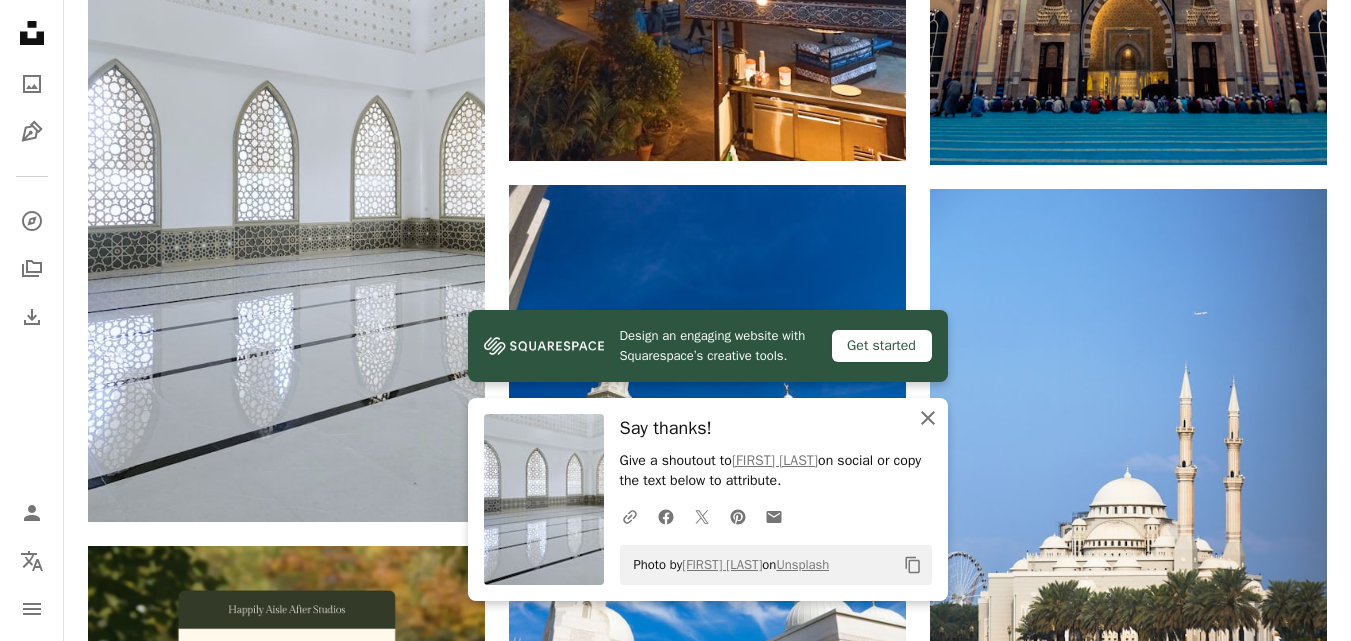 click 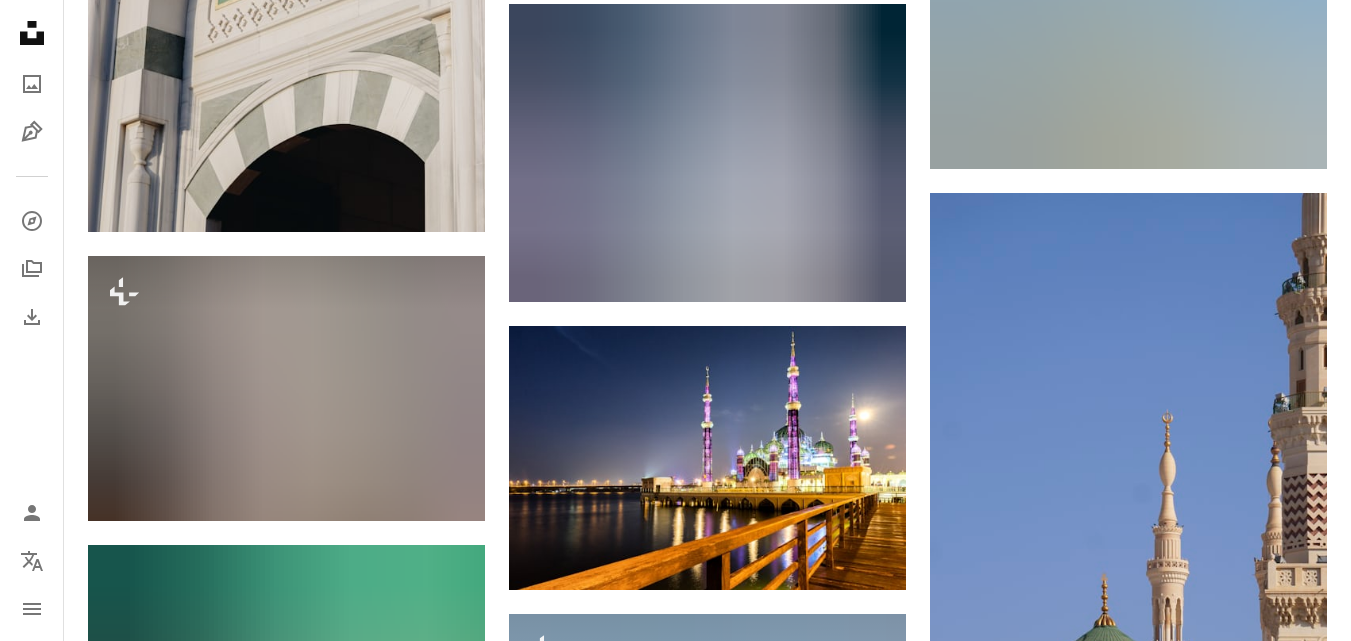 scroll, scrollTop: 20500, scrollLeft: 0, axis: vertical 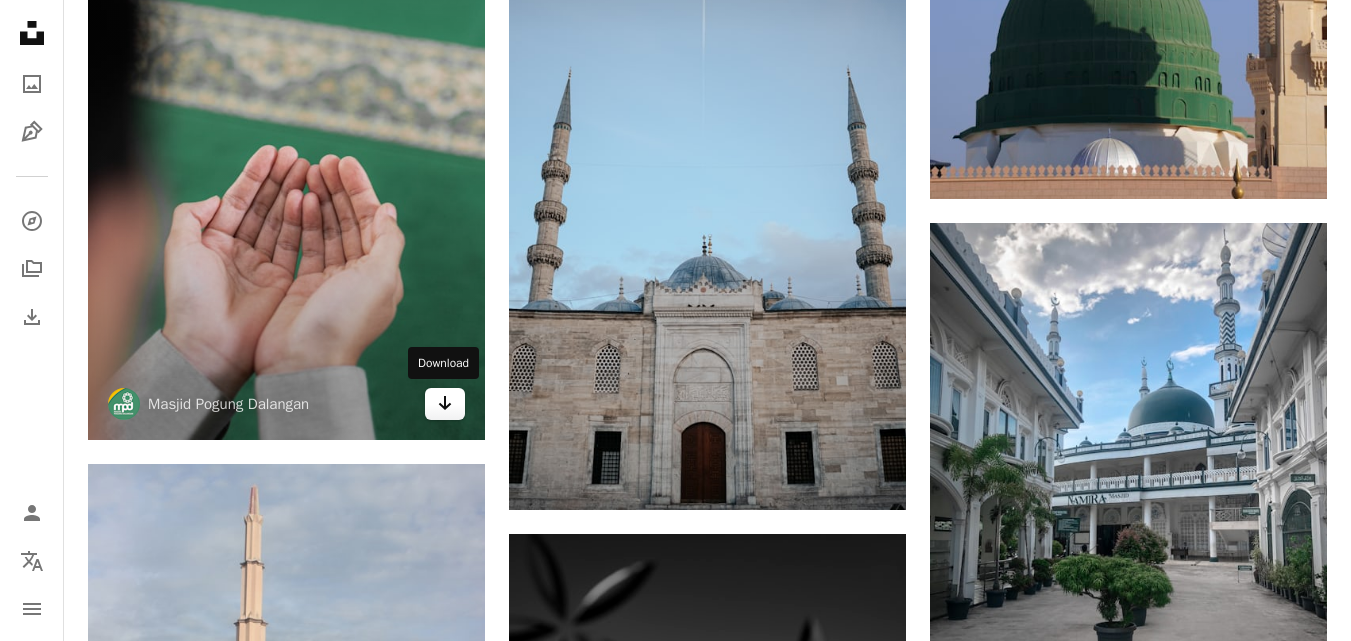 click on "Arrow pointing down" 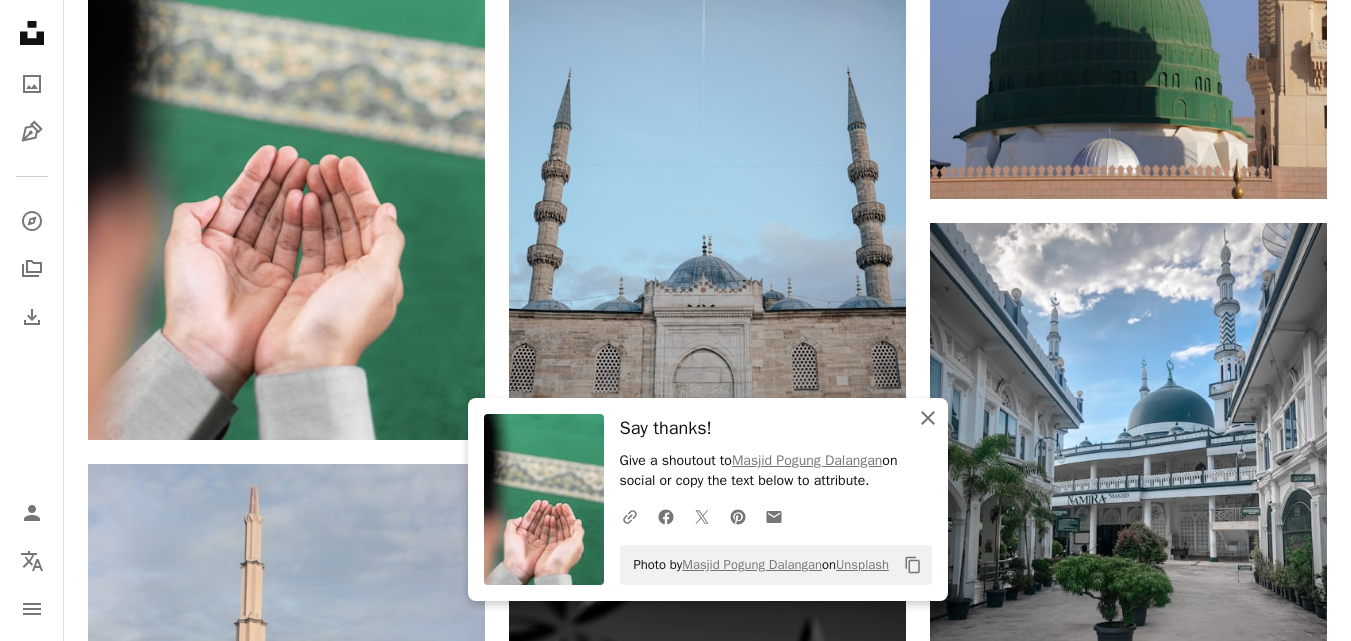 click 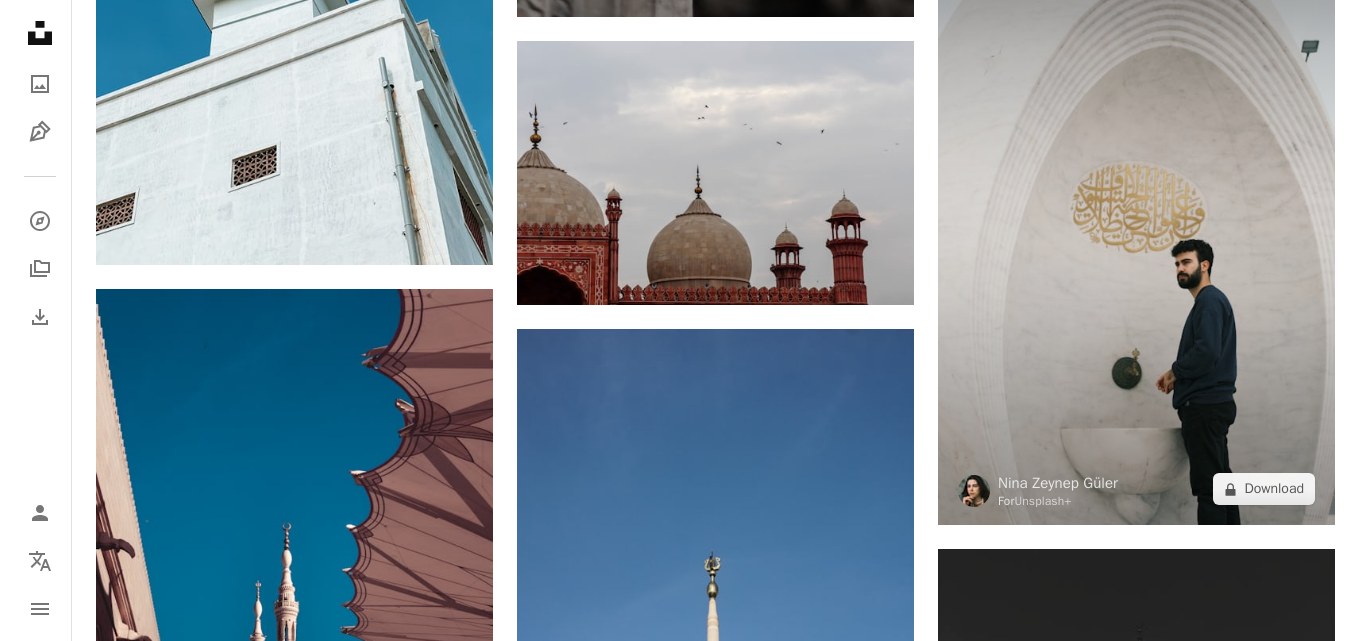scroll, scrollTop: 24600, scrollLeft: 0, axis: vertical 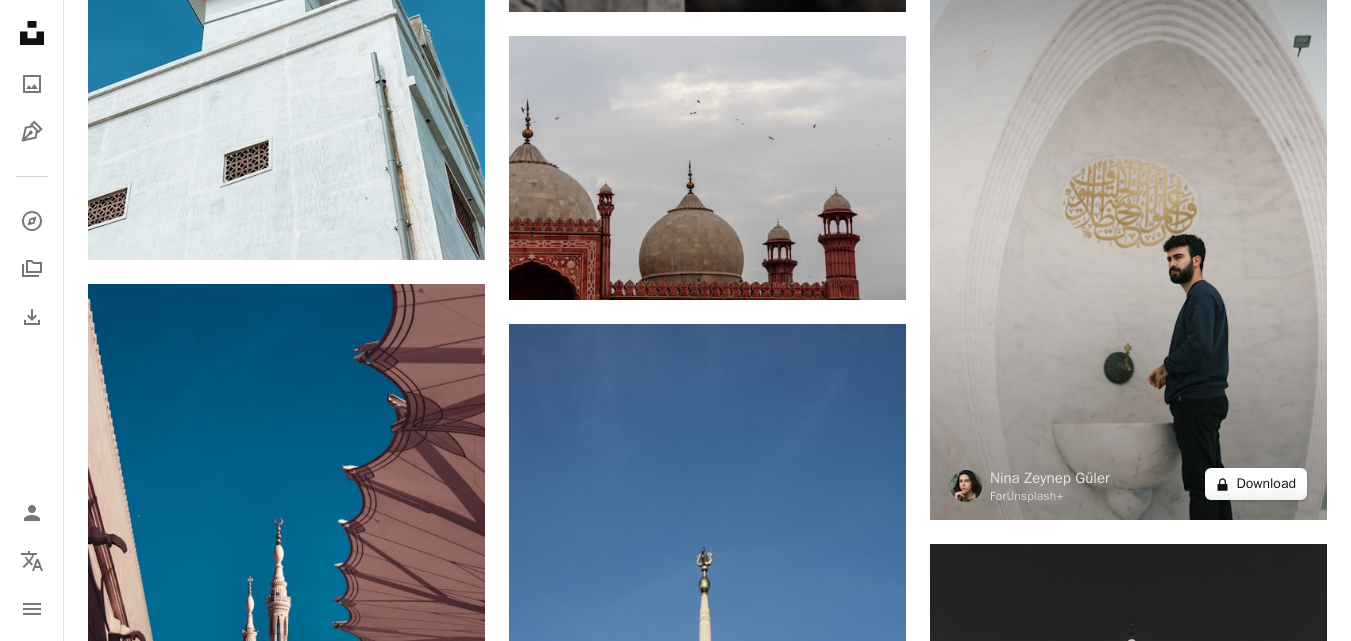 click on "A lock Download" at bounding box center [1256, 484] 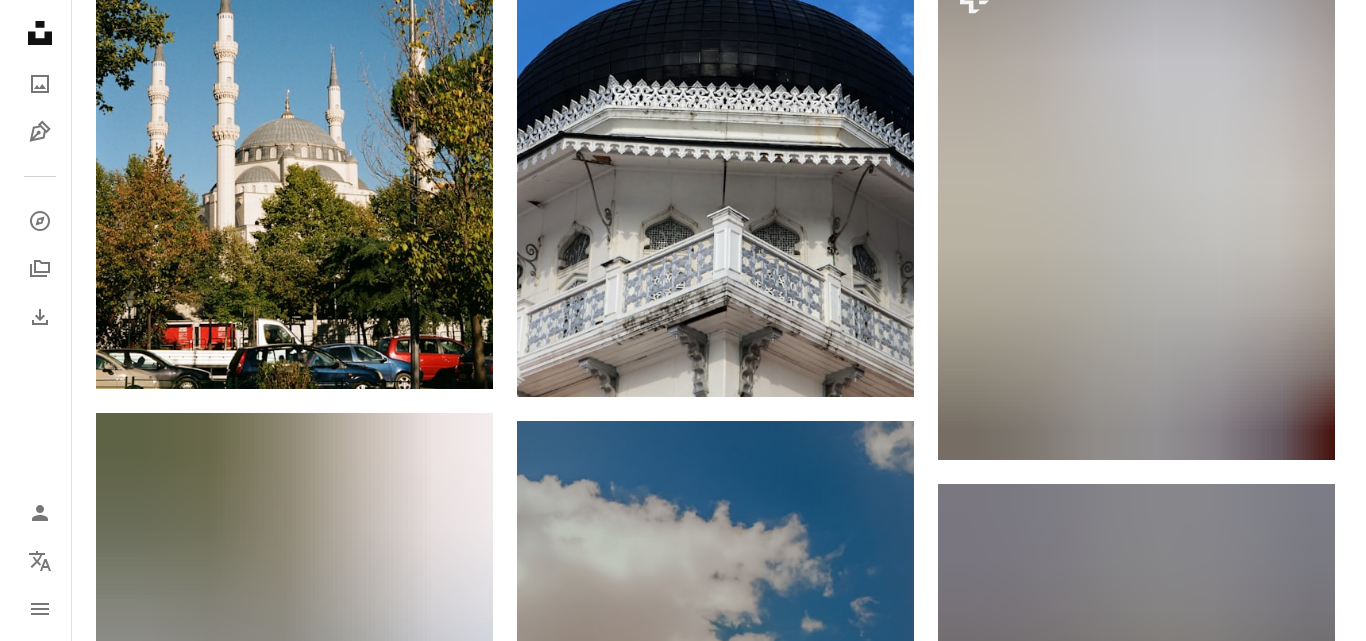 scroll, scrollTop: 34800, scrollLeft: 0, axis: vertical 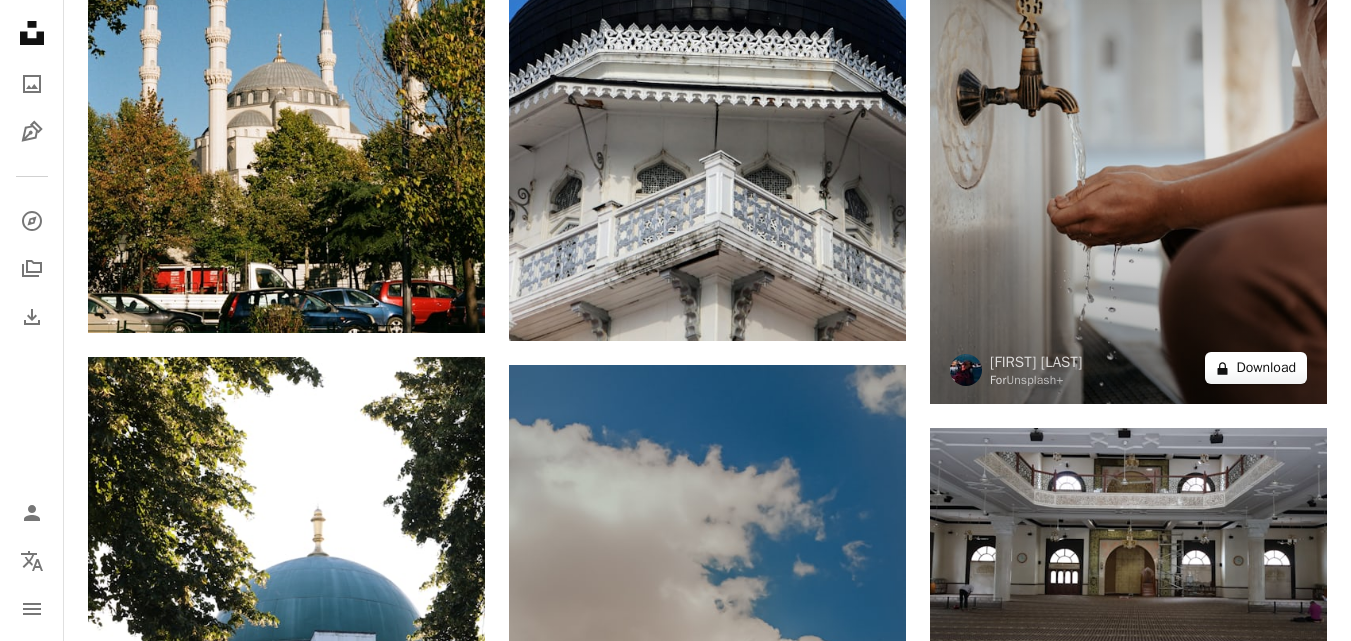 click on "A lock Download" at bounding box center [1256, 368] 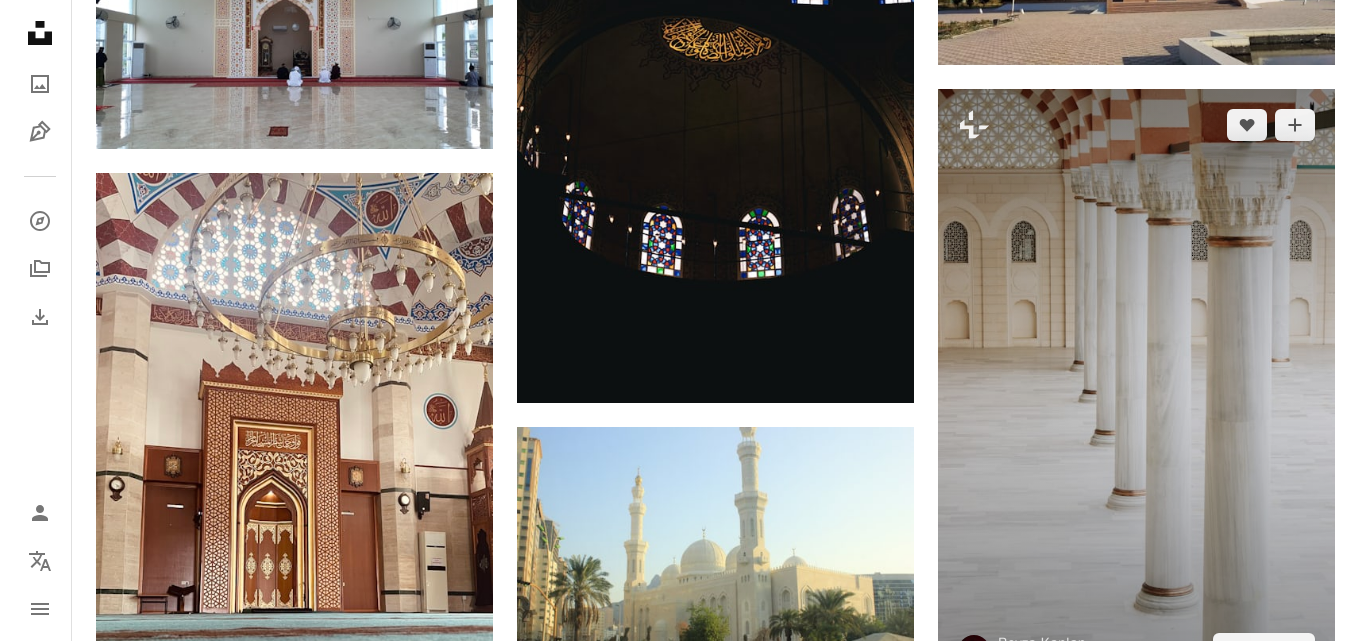 scroll, scrollTop: 40600, scrollLeft: 0, axis: vertical 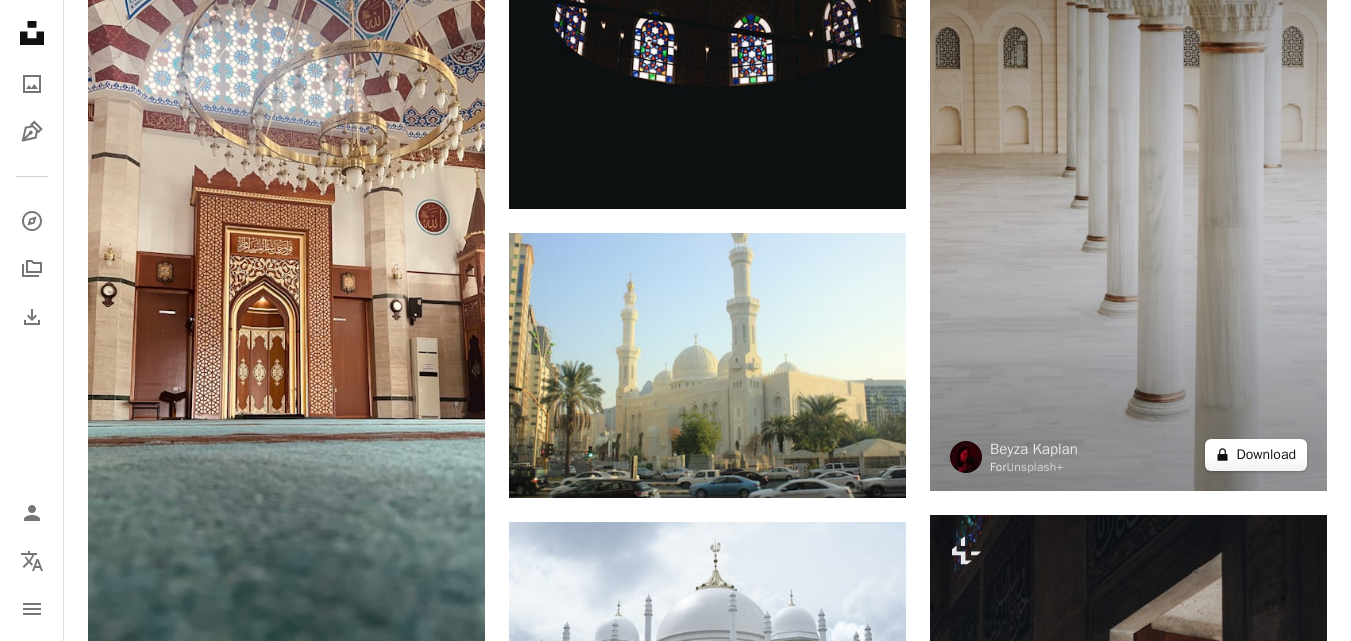 click on "A lock Download" at bounding box center [1256, 455] 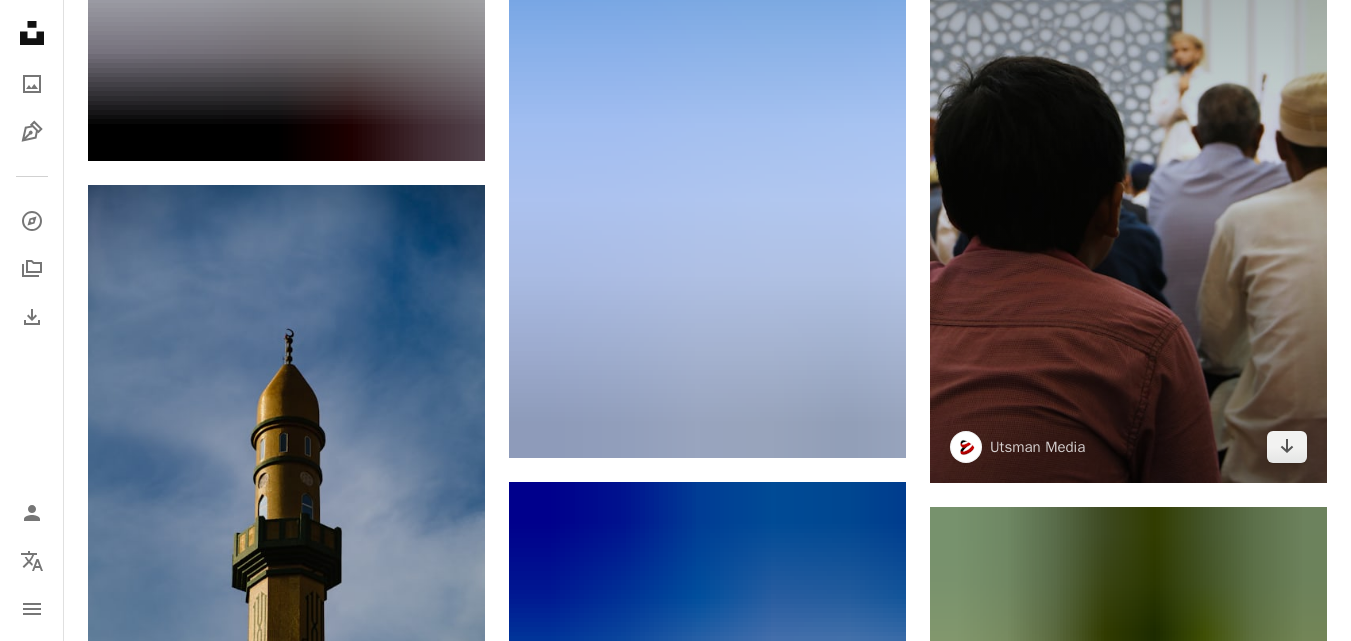 scroll, scrollTop: 47200, scrollLeft: 0, axis: vertical 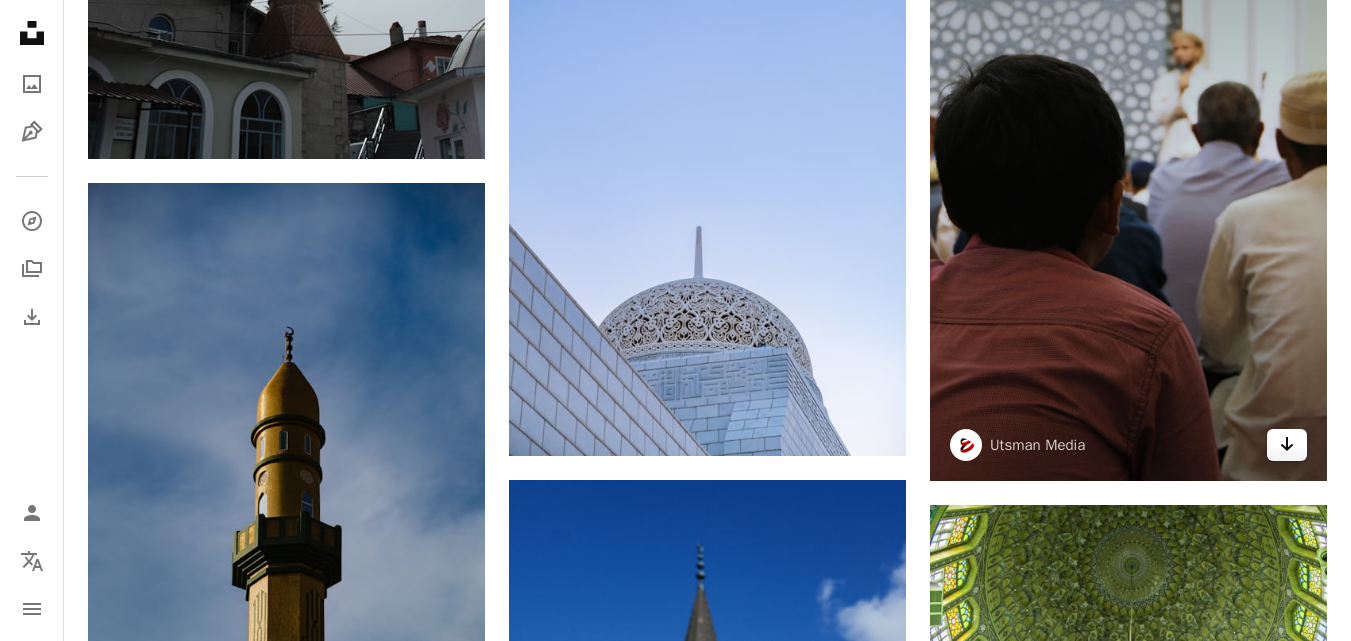 click on "Arrow pointing down" 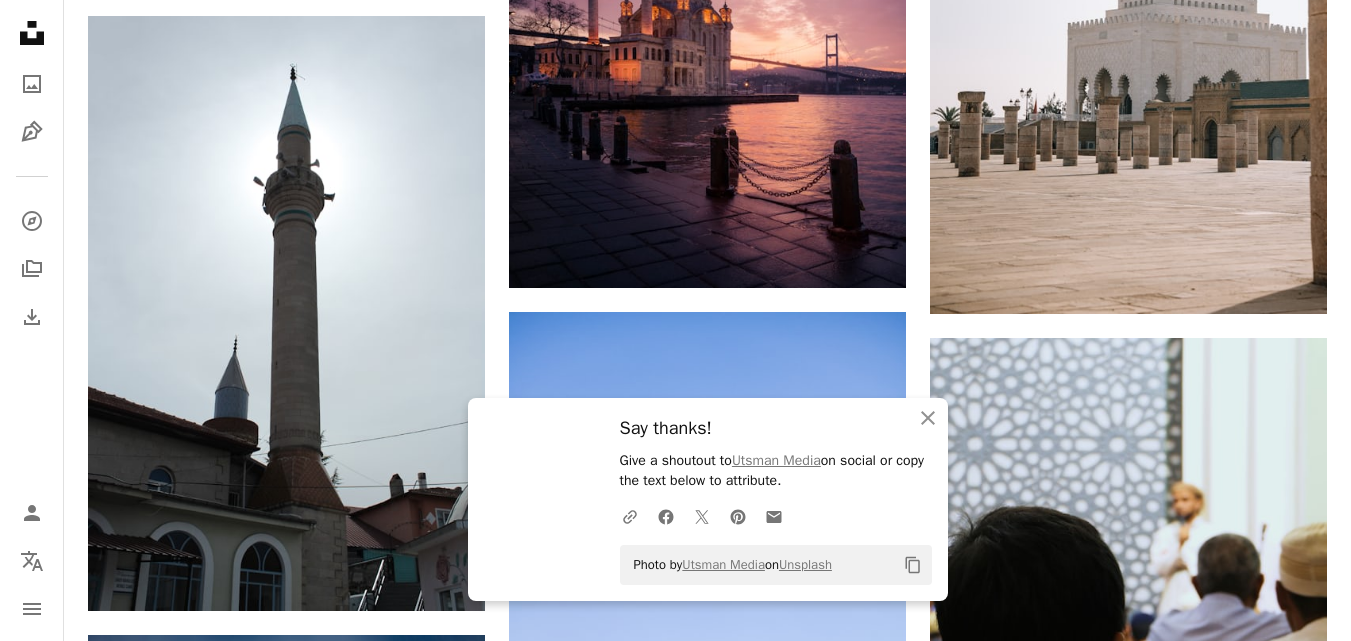 scroll, scrollTop: 46600, scrollLeft: 0, axis: vertical 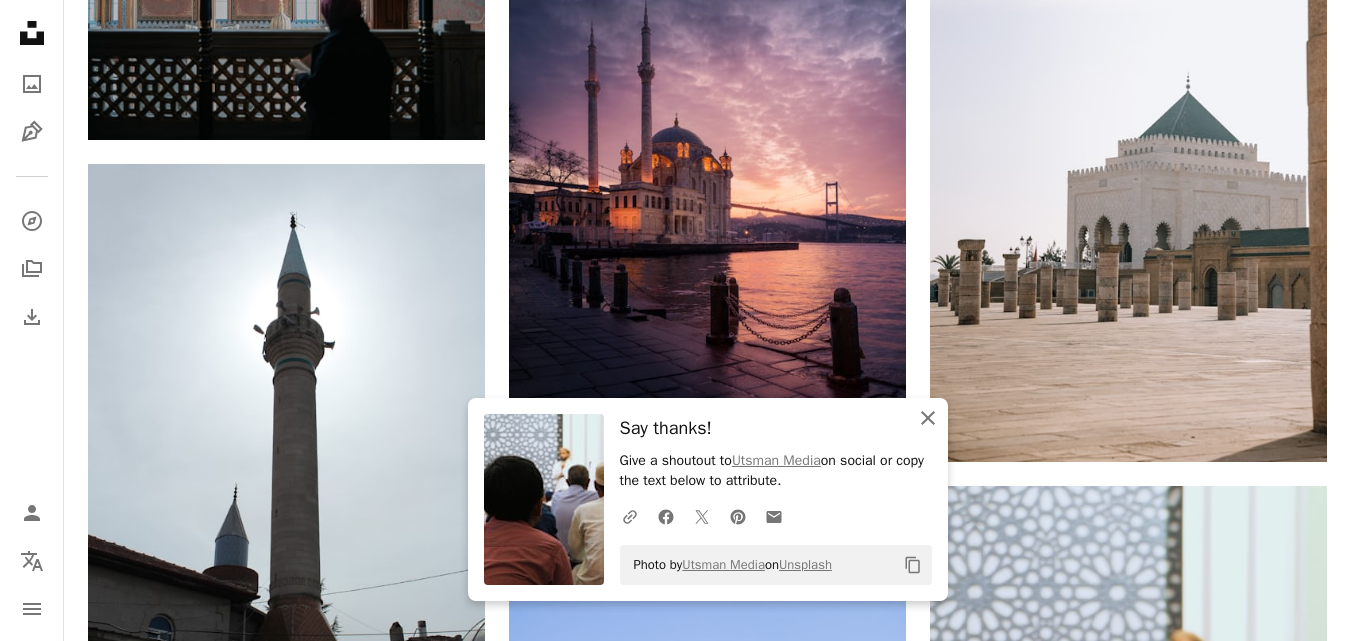 click 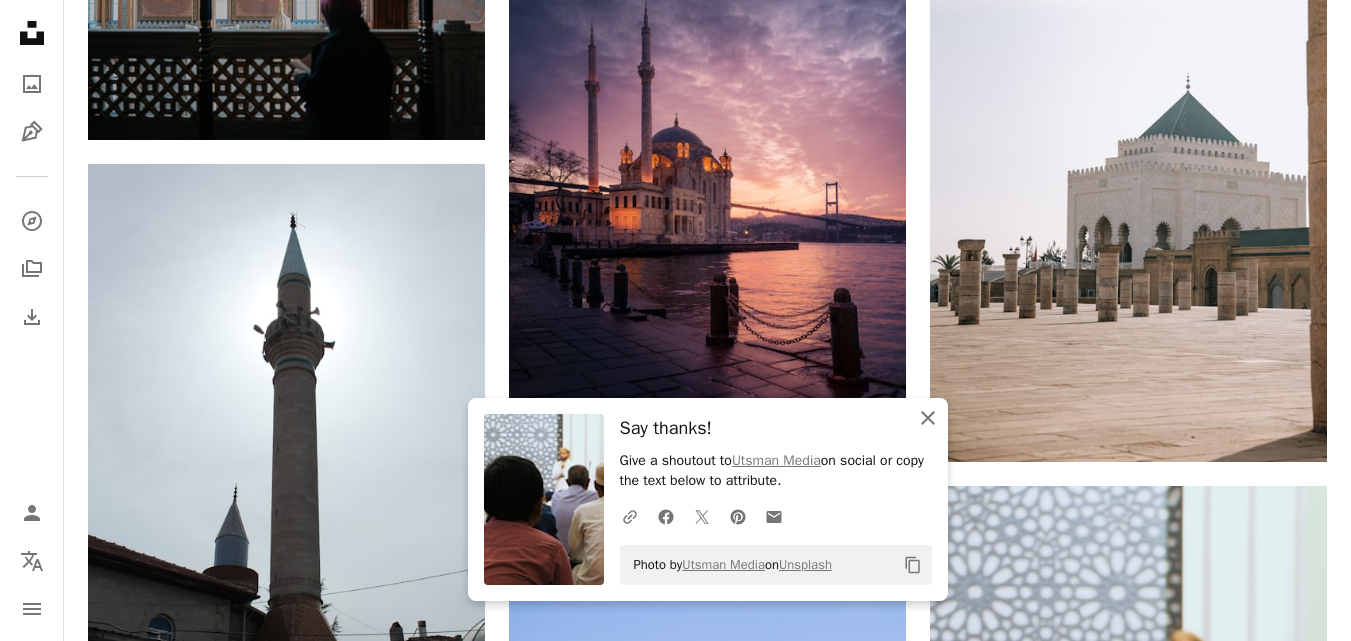 click 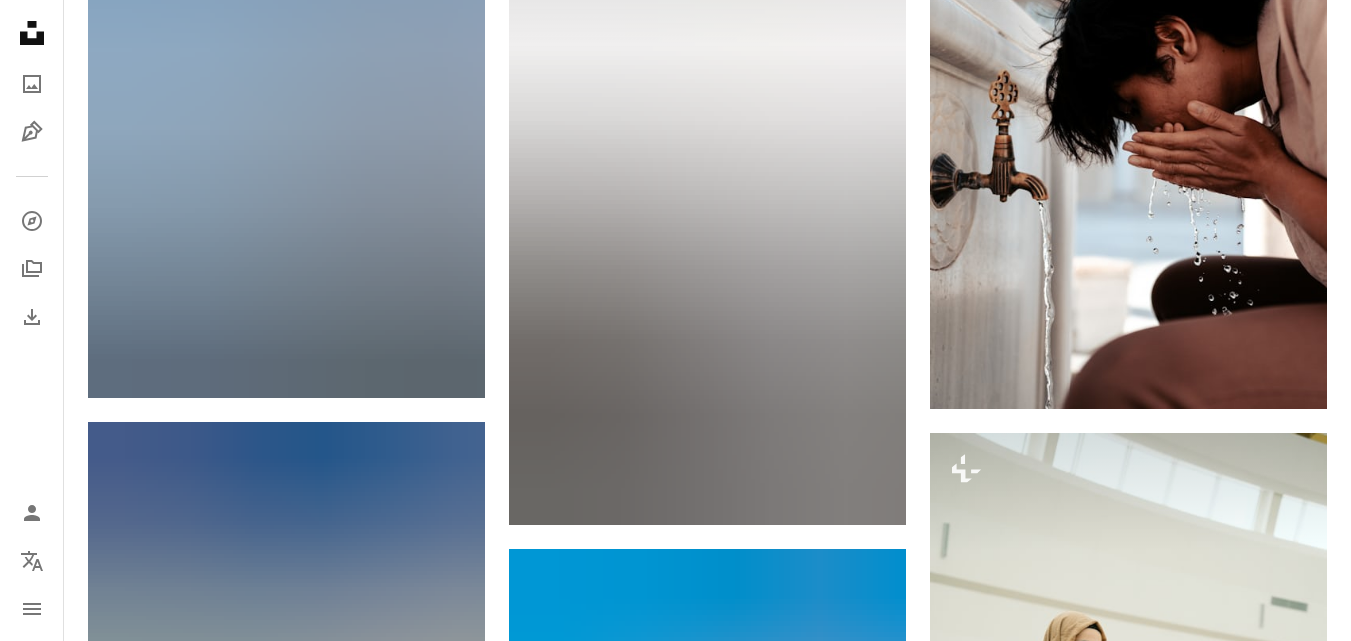 scroll, scrollTop: 42400, scrollLeft: 0, axis: vertical 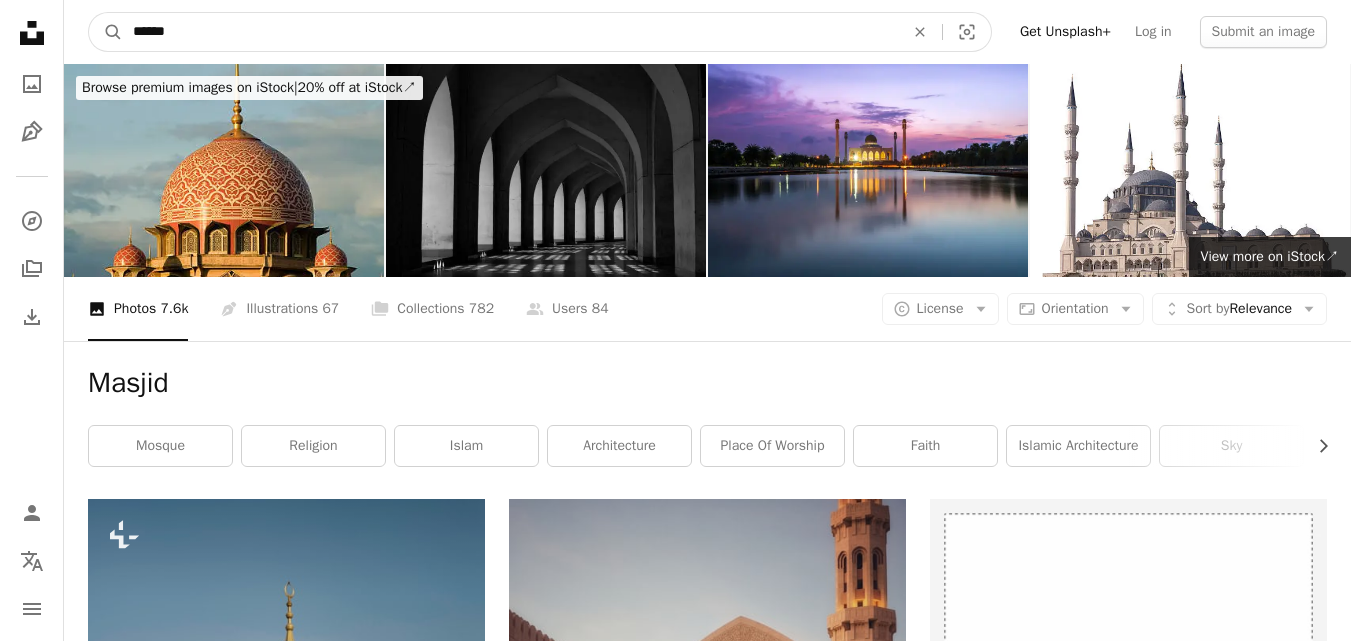 click on "******" at bounding box center [510, 32] 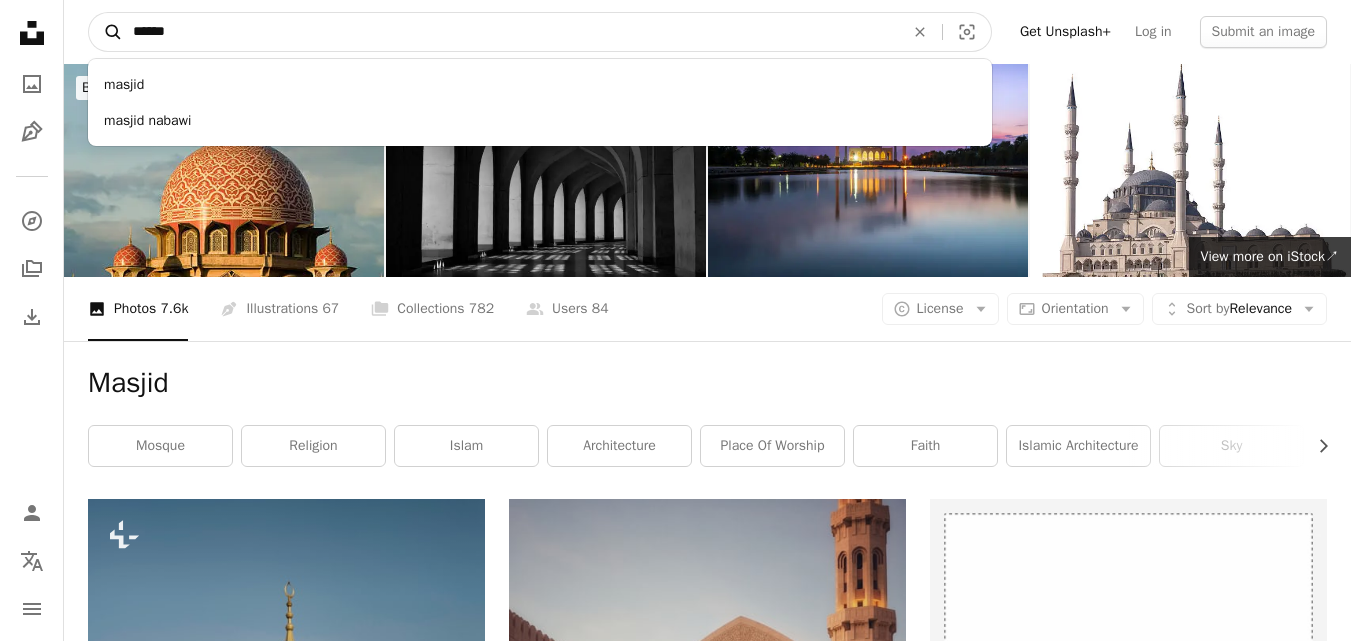 drag, startPoint x: 193, startPoint y: 31, endPoint x: 93, endPoint y: 30, distance: 100.005 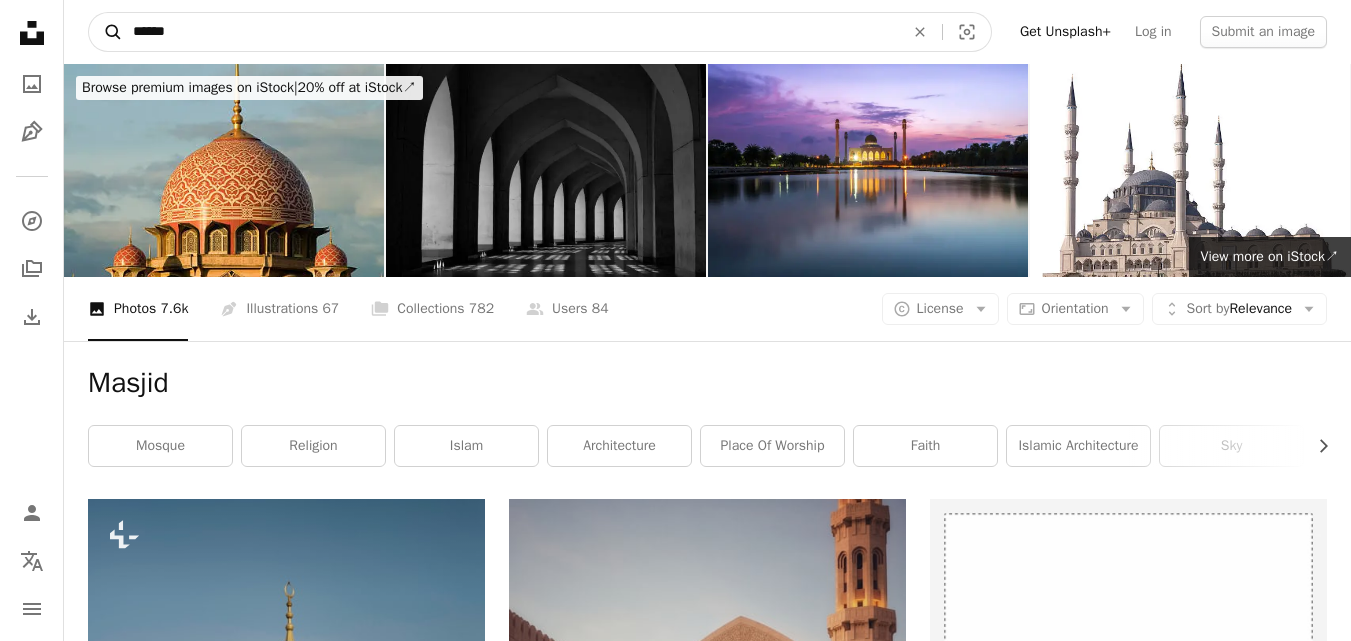 type on "******" 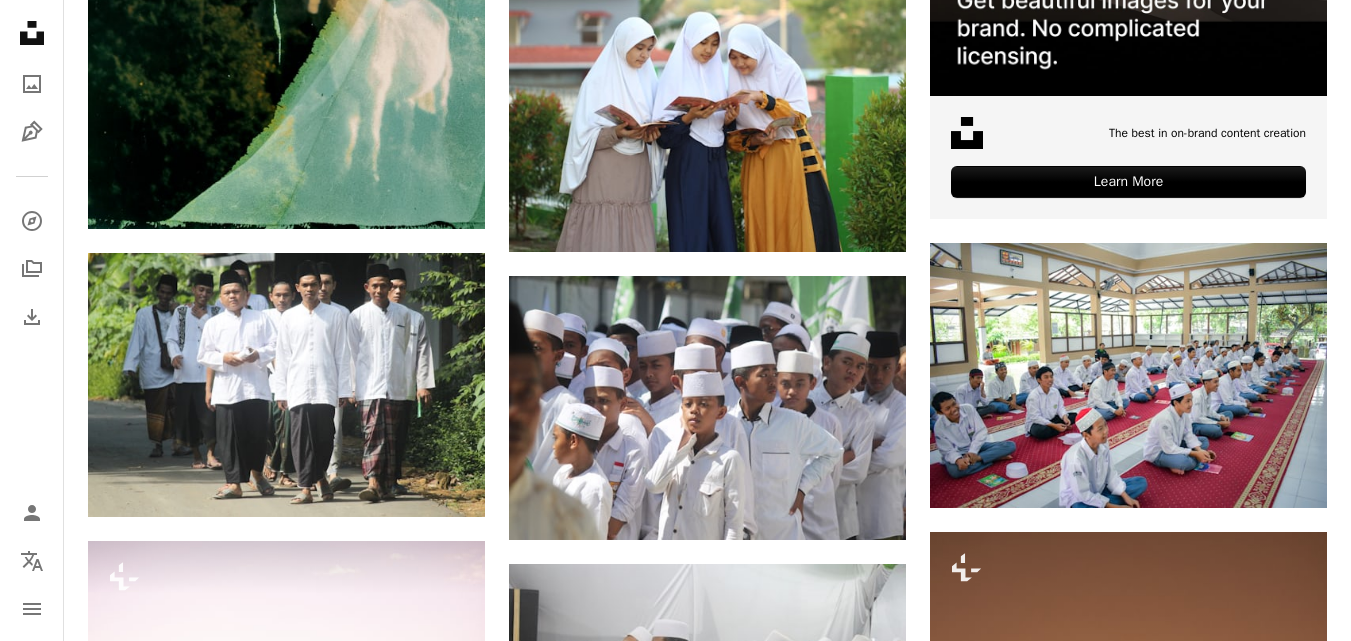 scroll, scrollTop: 900, scrollLeft: 0, axis: vertical 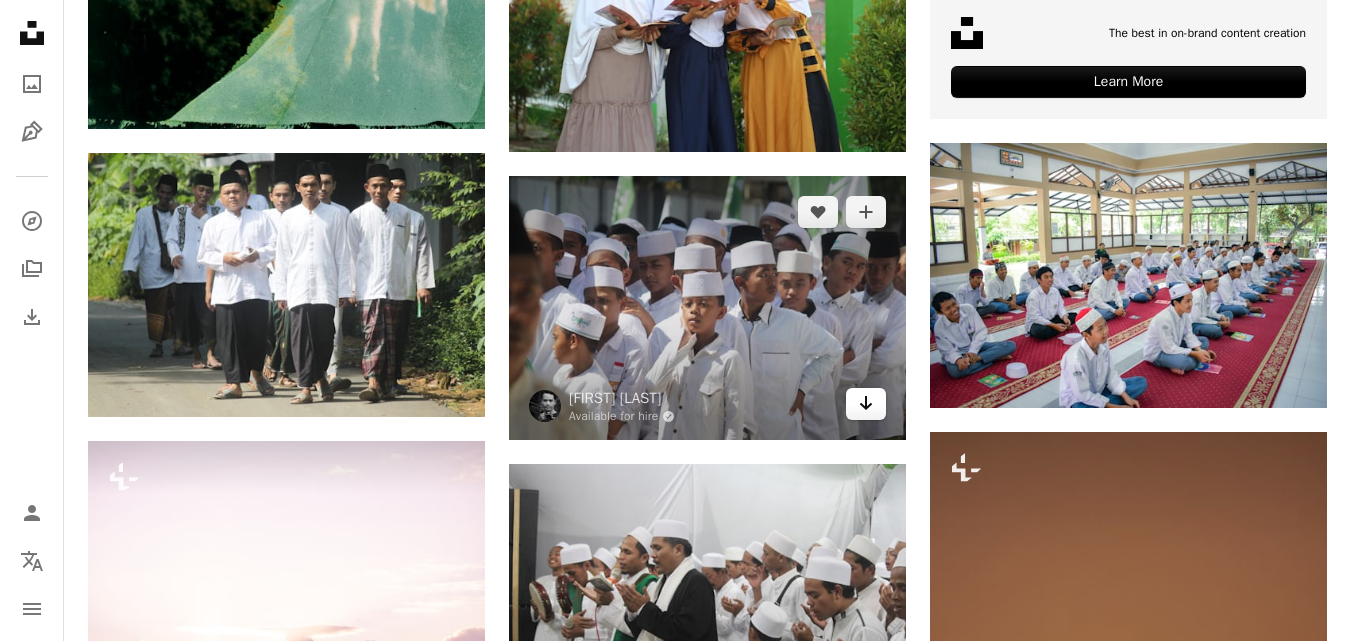 click on "Arrow pointing down" 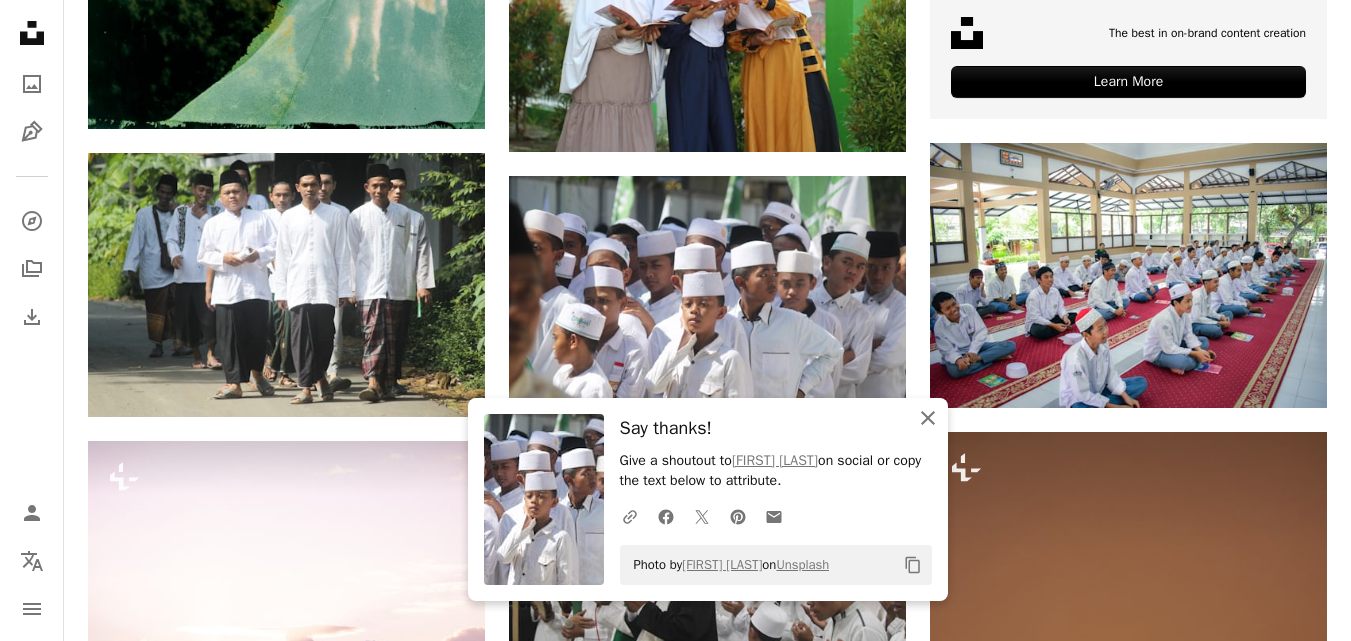 click on "An X shape" 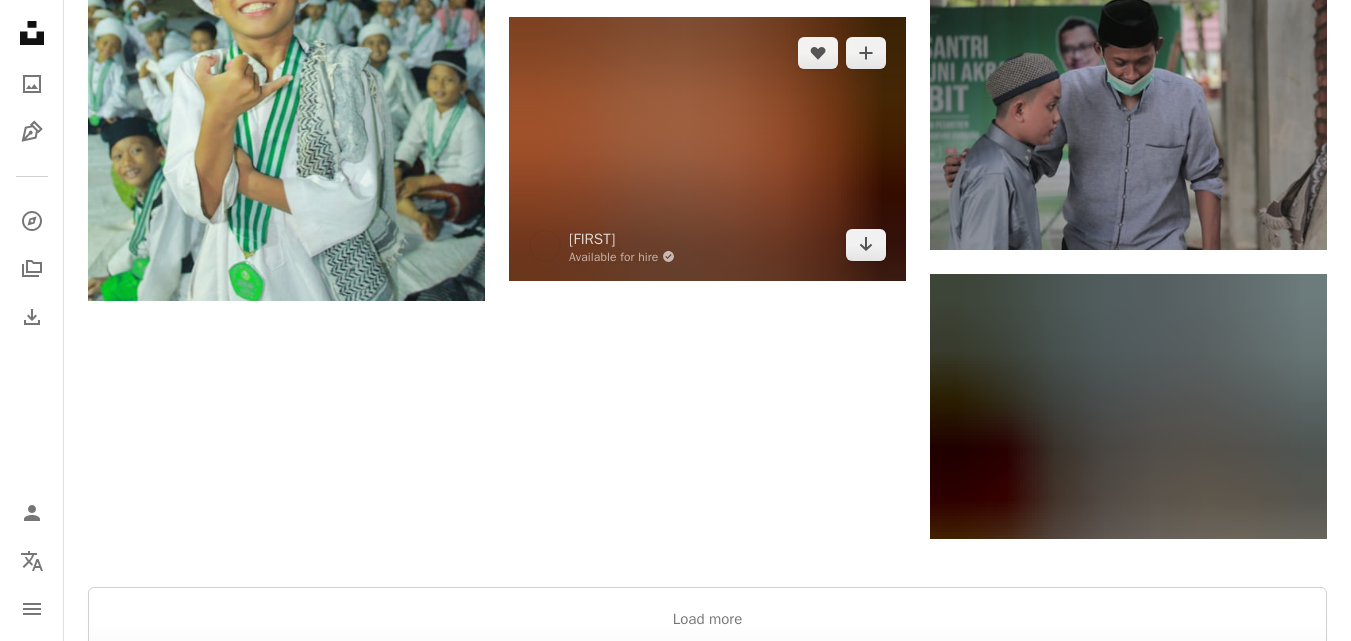 scroll, scrollTop: 2600, scrollLeft: 0, axis: vertical 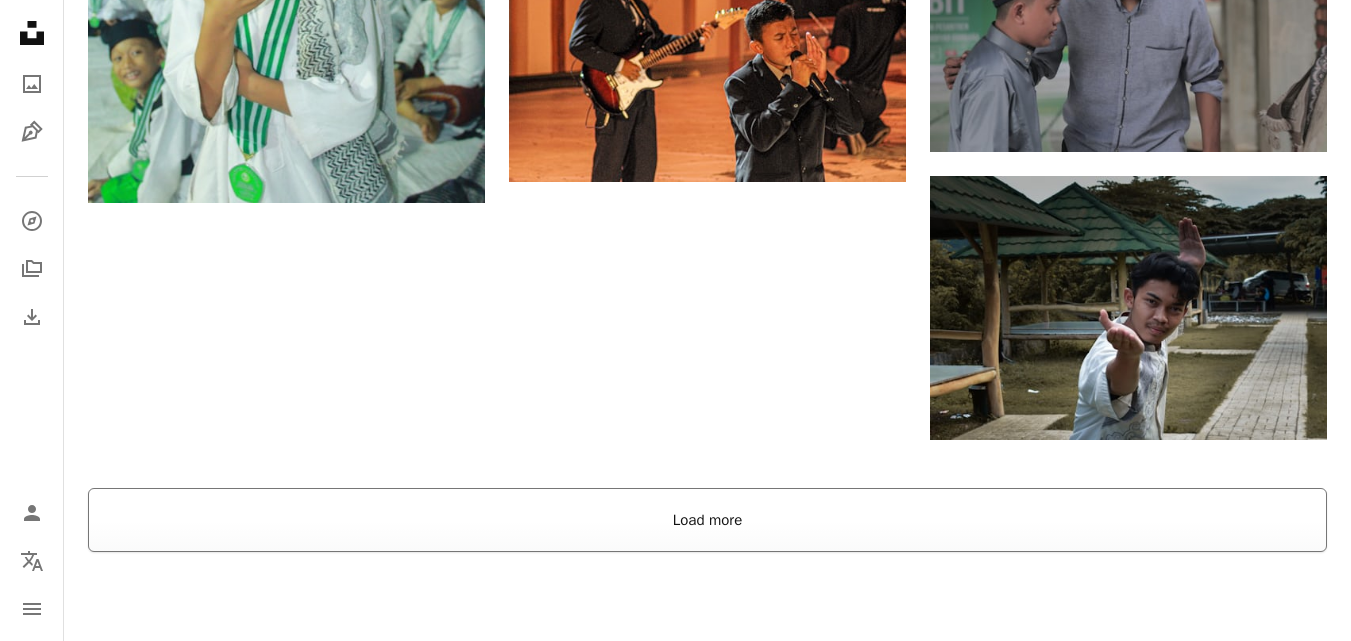 click on "Load more" at bounding box center [707, 520] 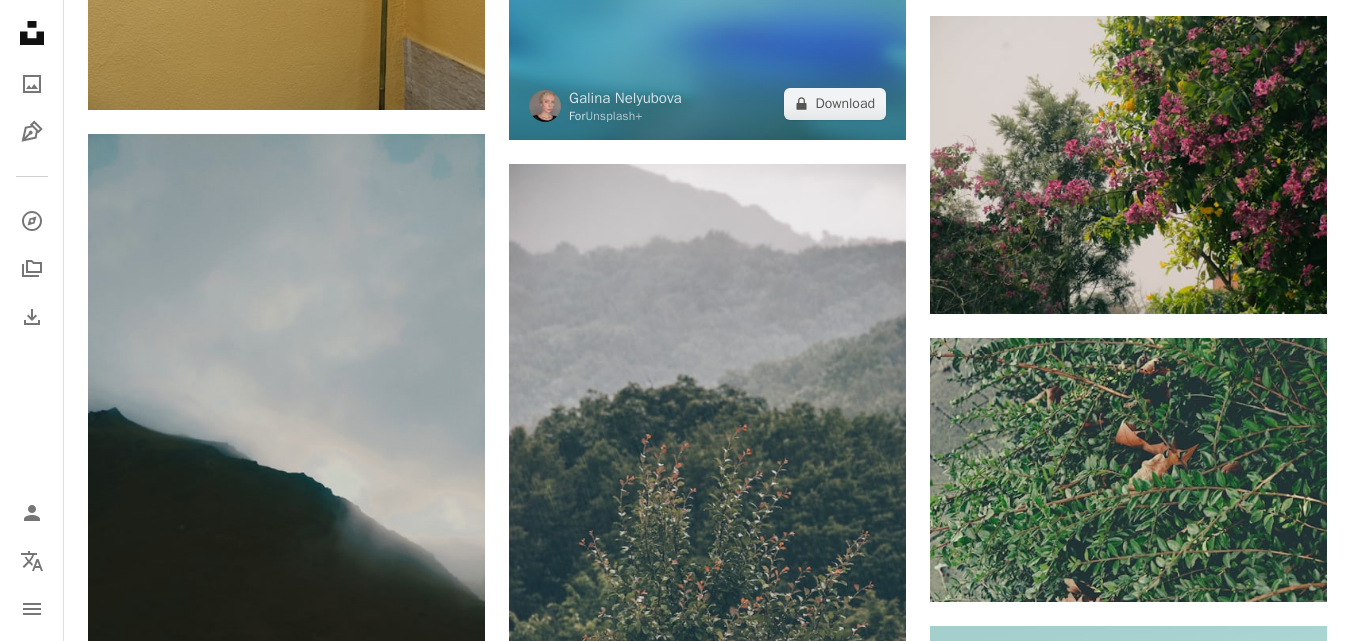 scroll, scrollTop: 16599, scrollLeft: 0, axis: vertical 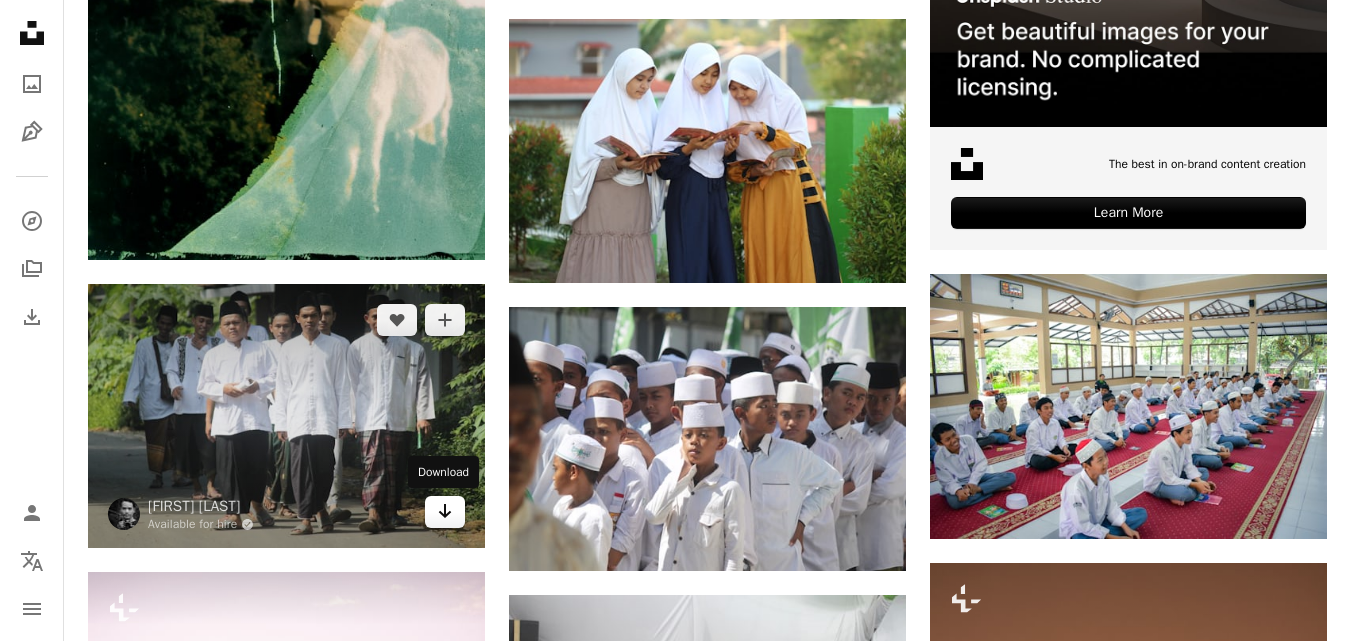 click on "Arrow pointing down" 